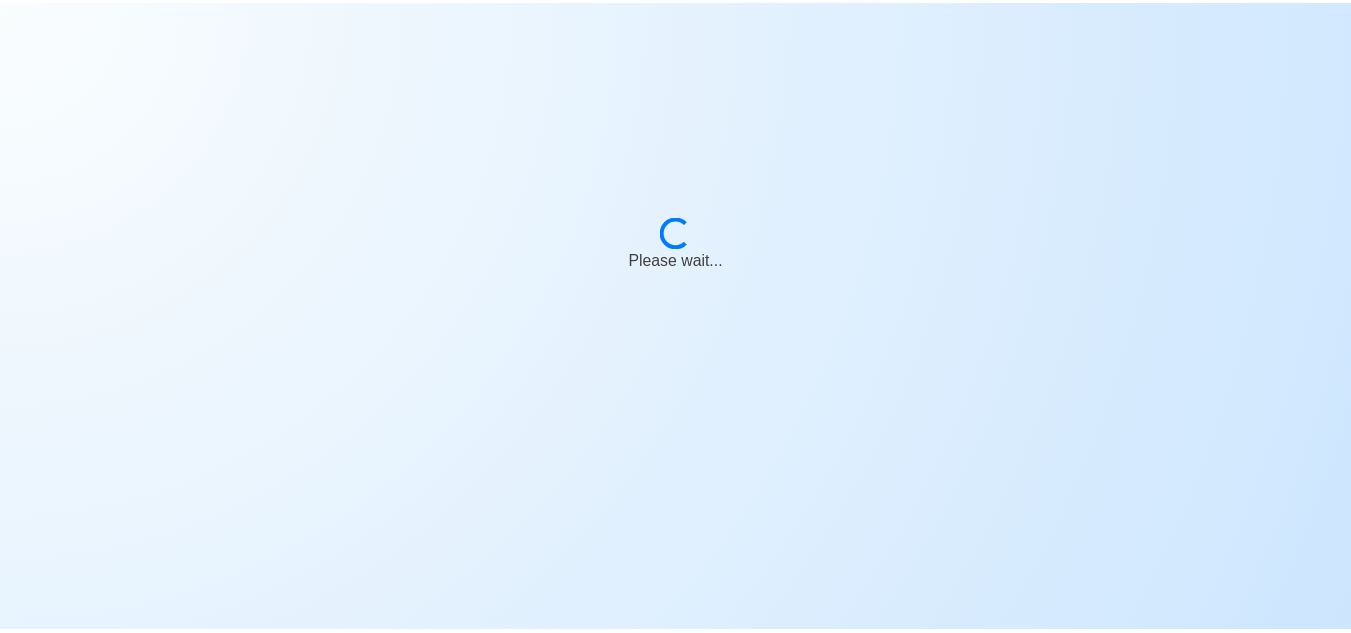 scroll, scrollTop: 0, scrollLeft: 0, axis: both 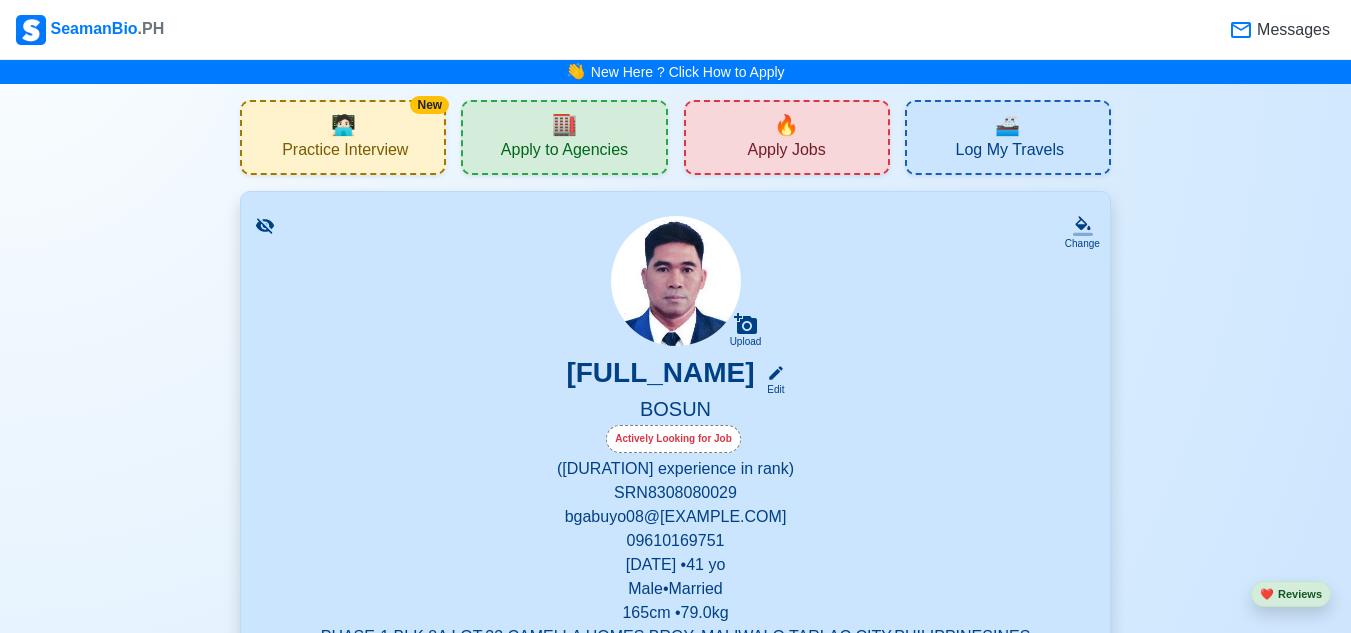 click on "Apply Jobs" at bounding box center [786, 152] 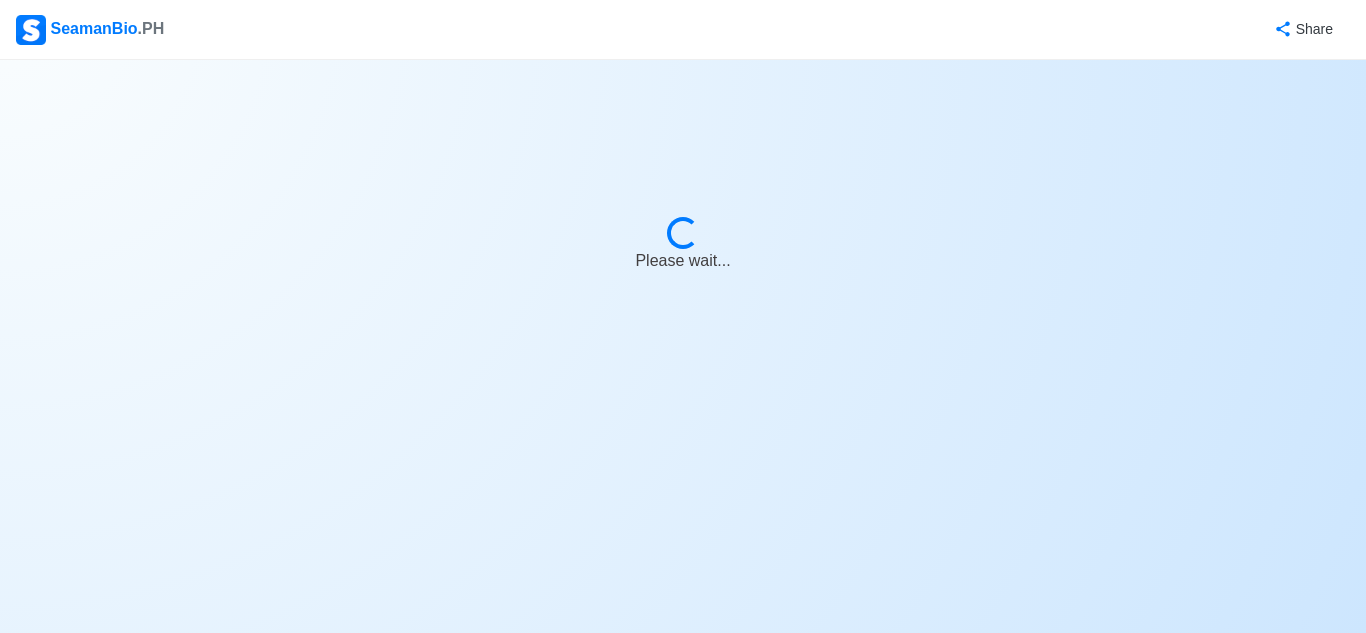 select on "Bosun" 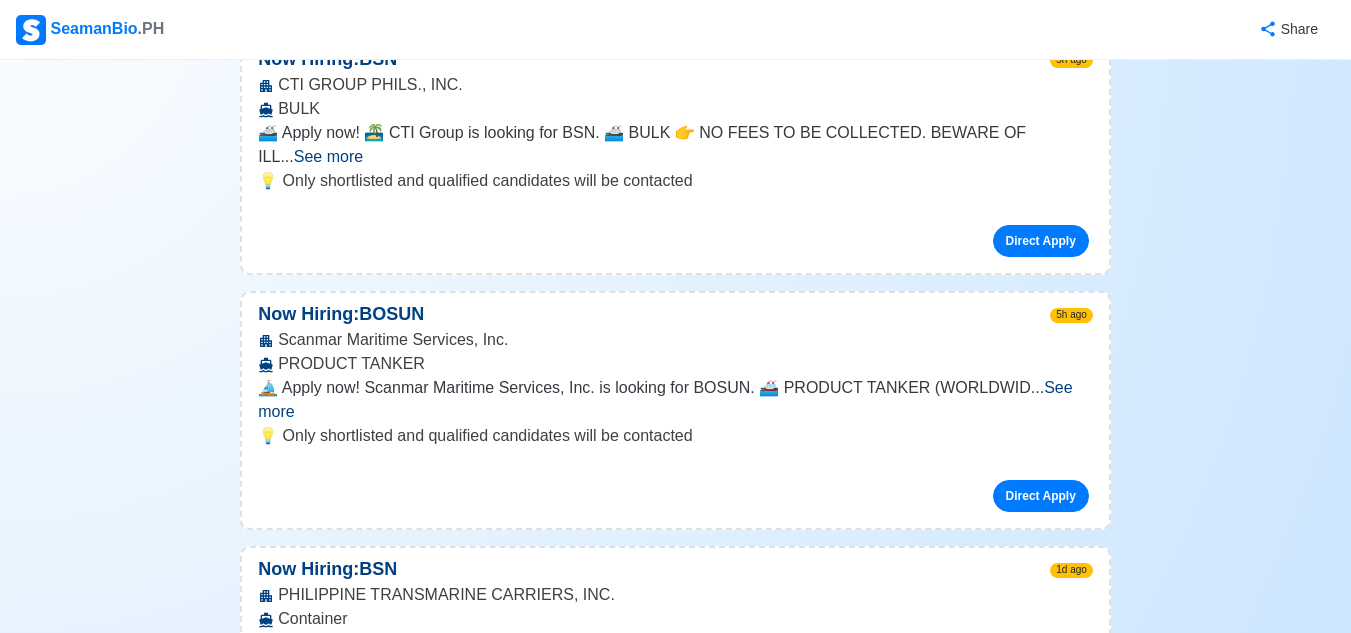 scroll, scrollTop: 600, scrollLeft: 0, axis: vertical 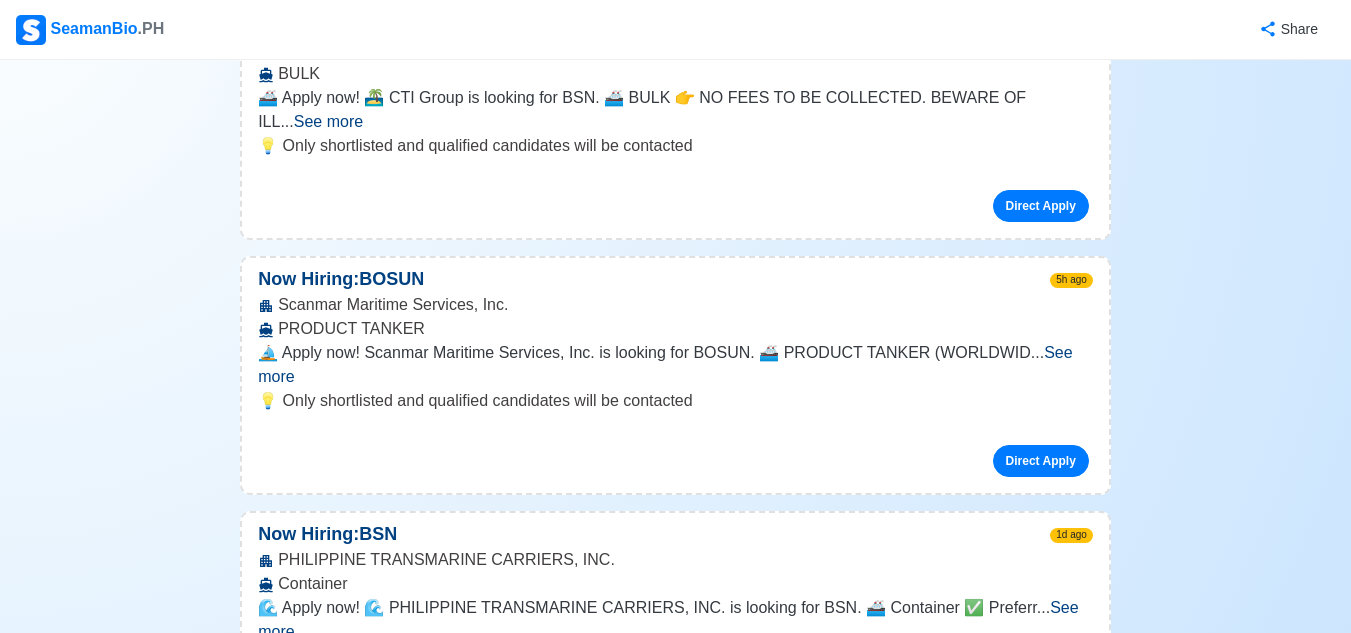 click on "See more" at bounding box center (665, 364) 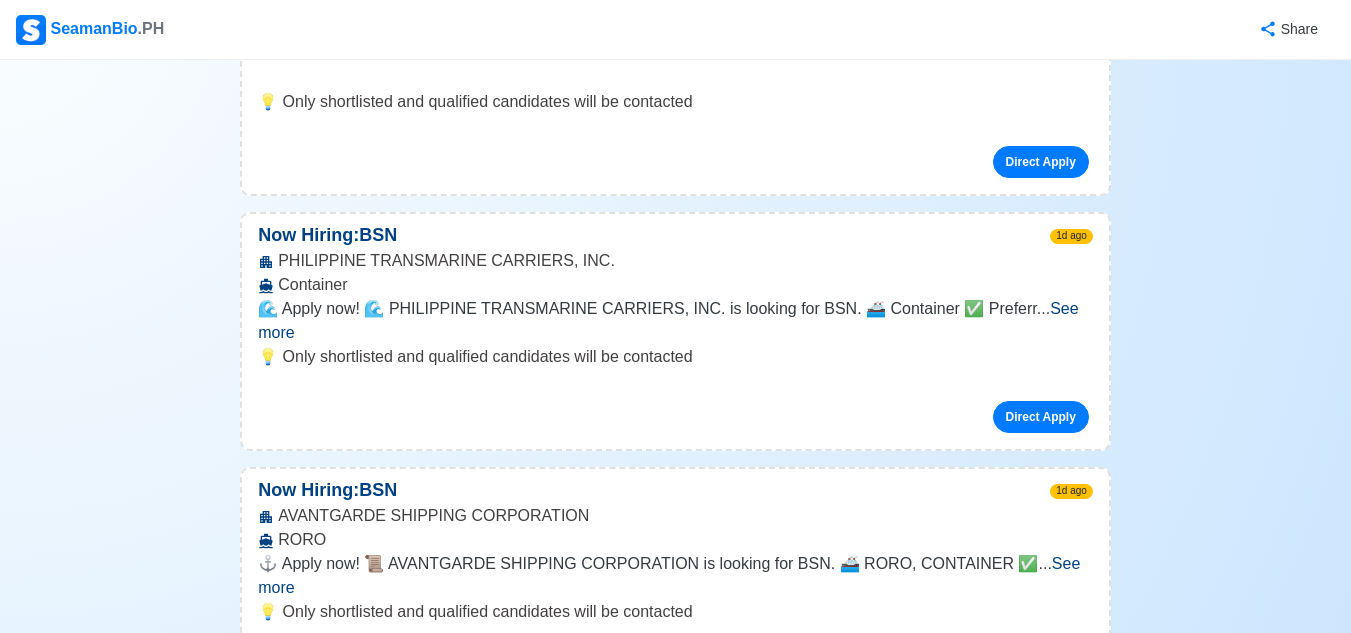 scroll, scrollTop: 1000, scrollLeft: 0, axis: vertical 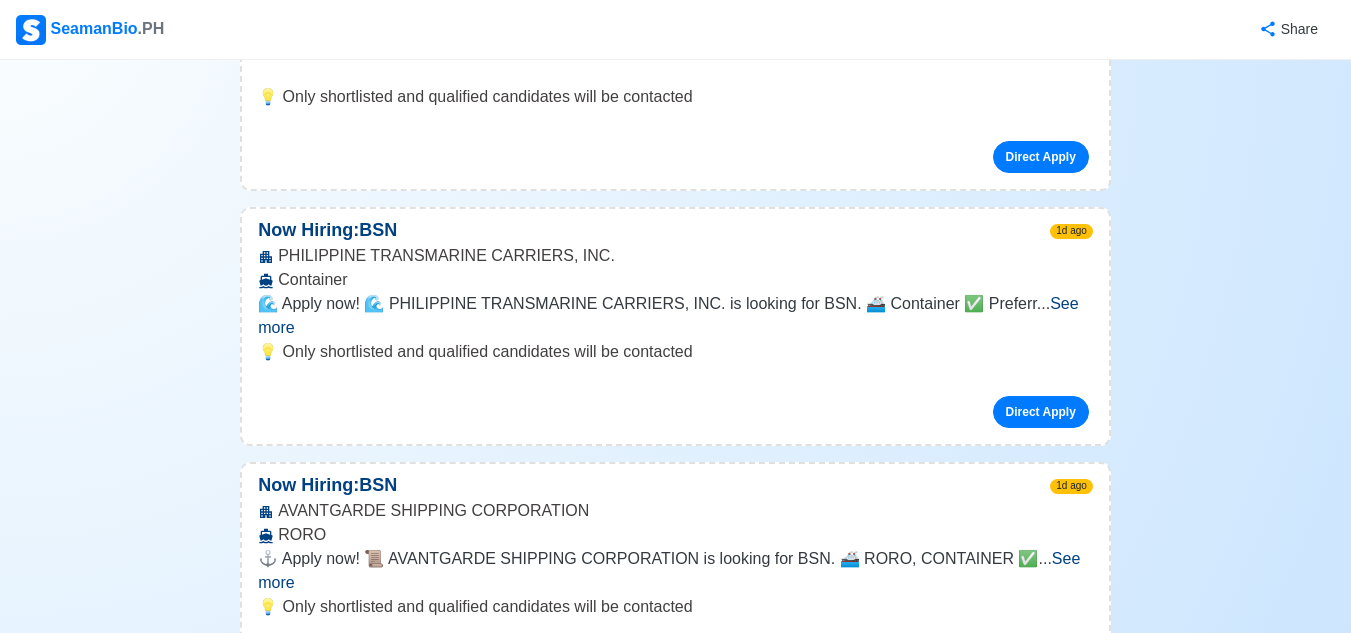 click on "See more" at bounding box center (668, 315) 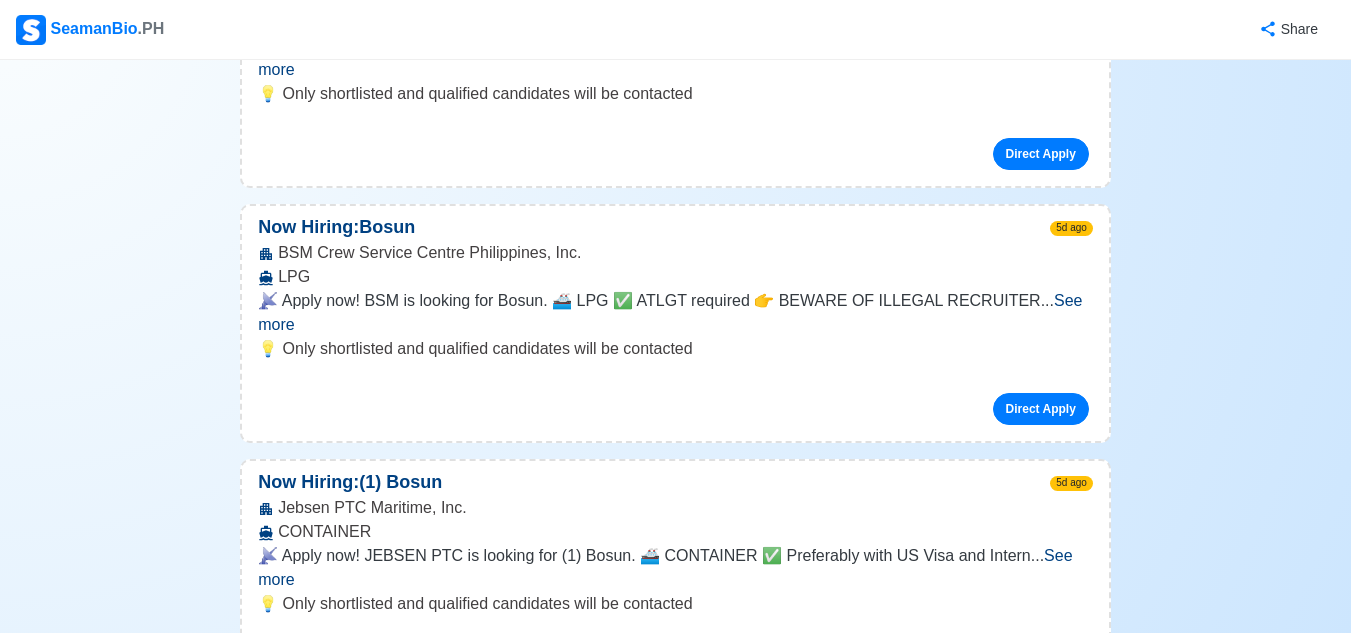 scroll, scrollTop: 3100, scrollLeft: 0, axis: vertical 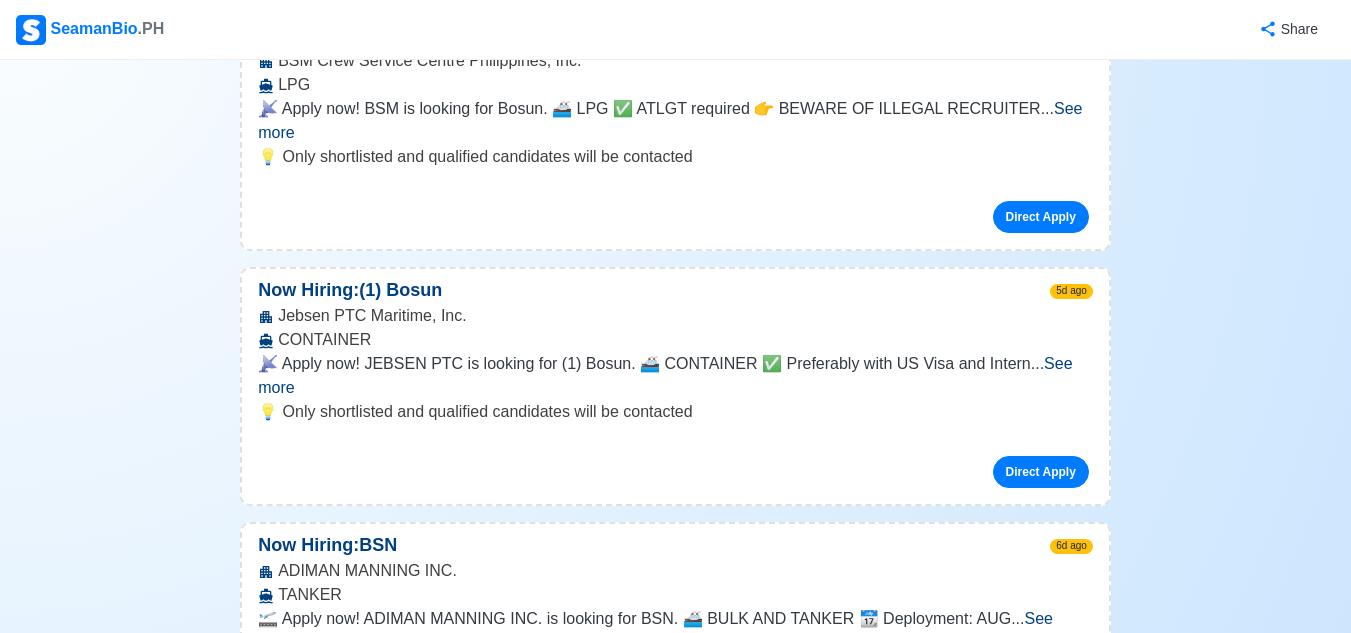click on "See more" at bounding box center (655, 630) 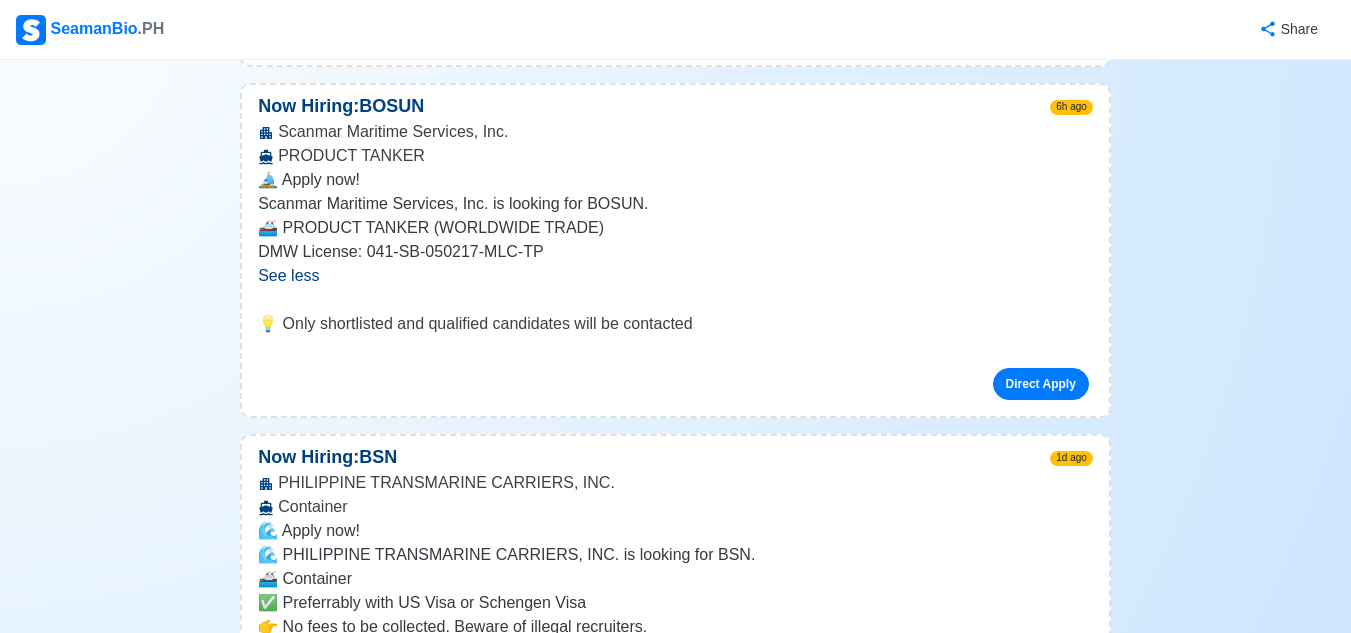 scroll, scrollTop: 753, scrollLeft: 0, axis: vertical 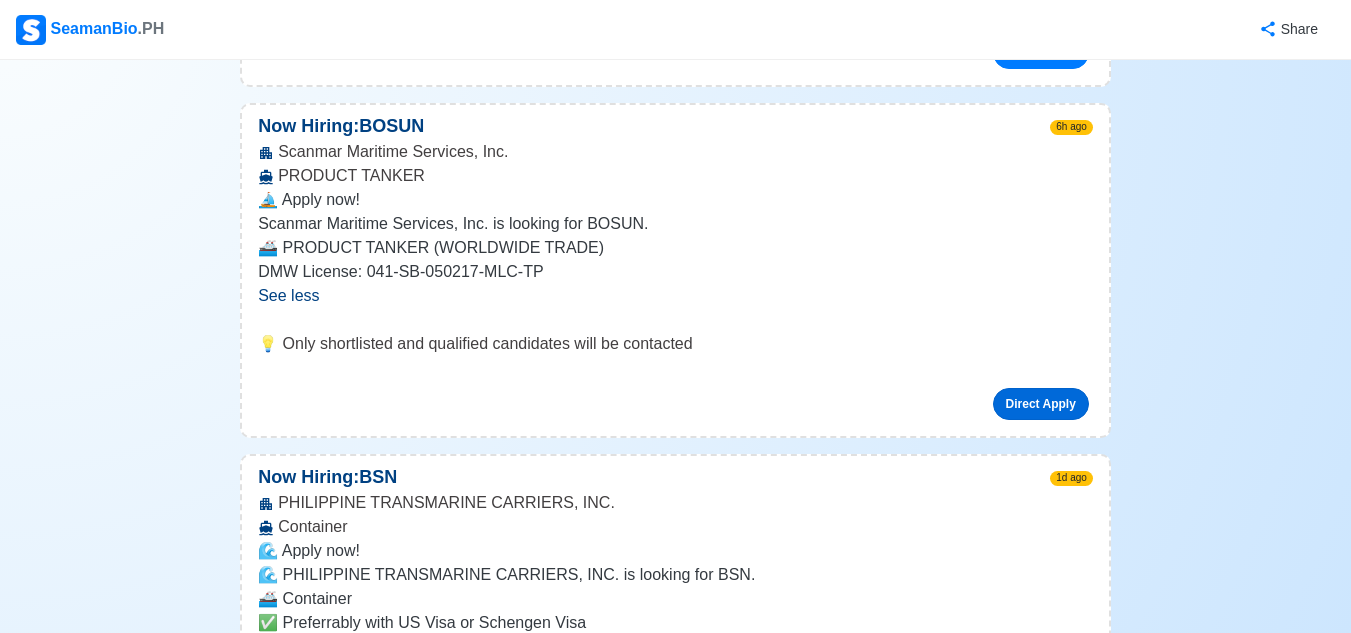 click on "Direct Apply" at bounding box center (1041, 404) 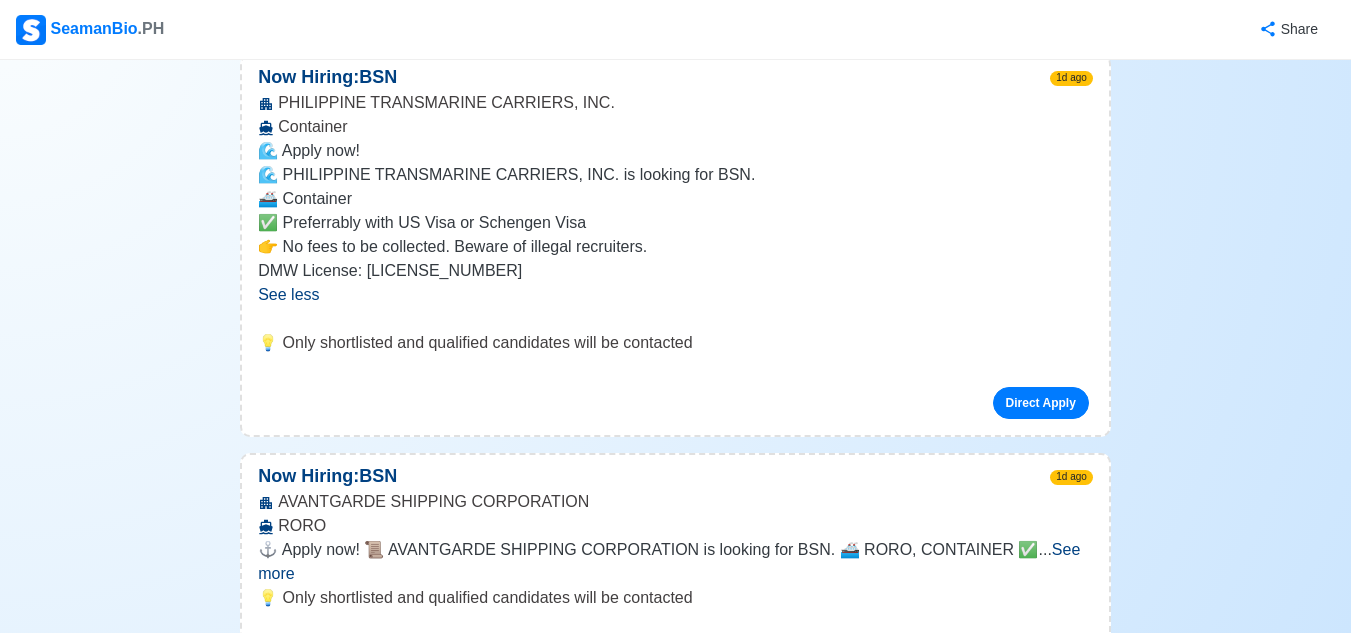 scroll, scrollTop: 753, scrollLeft: 0, axis: vertical 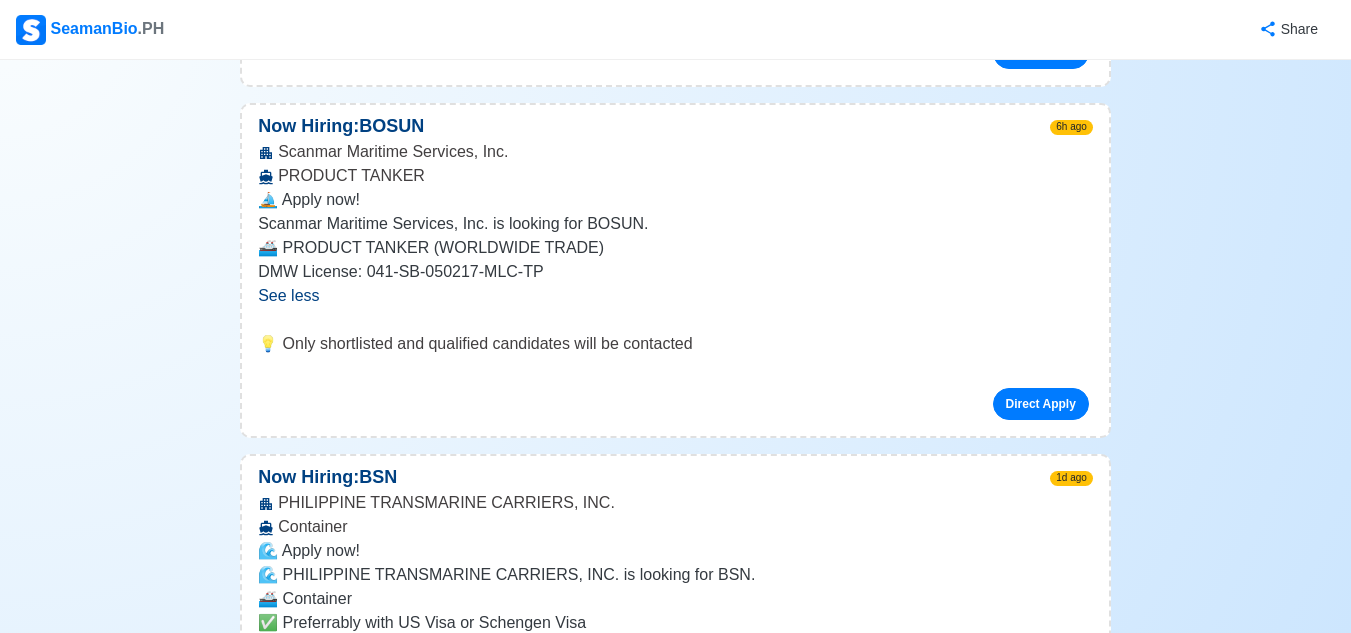 click on "DMW License: 041-SB-050217-MLC-TP" at bounding box center (675, 272) 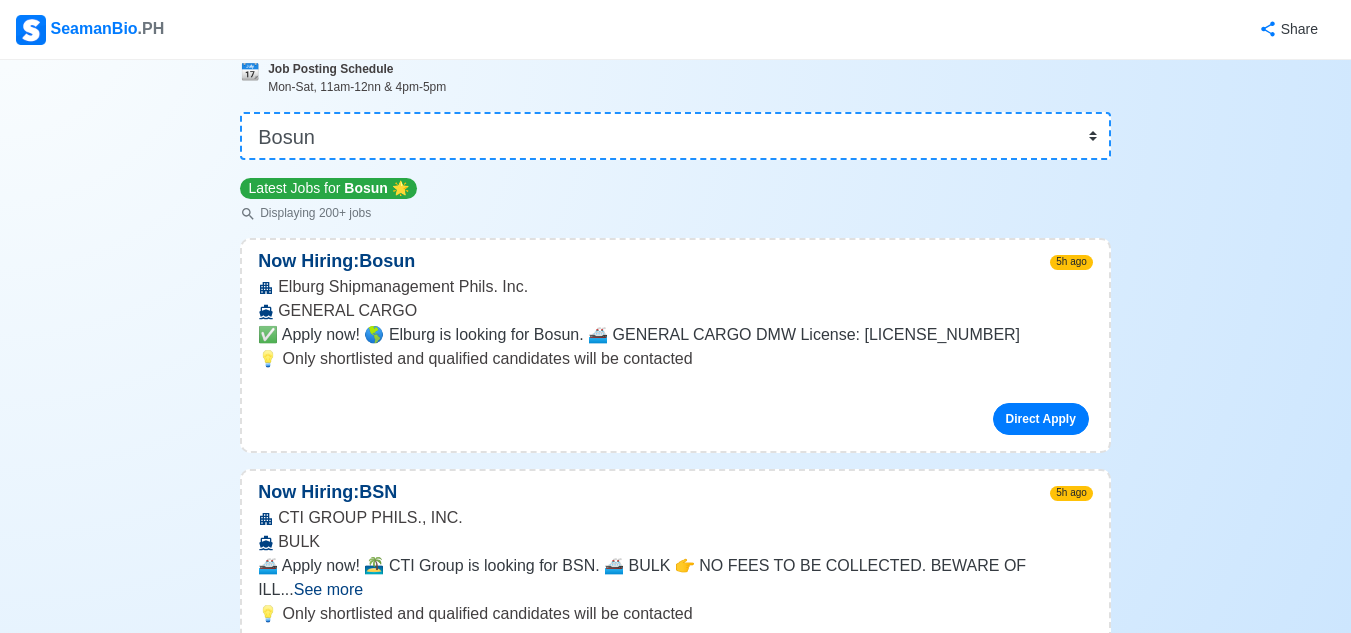 scroll, scrollTop: 0, scrollLeft: 0, axis: both 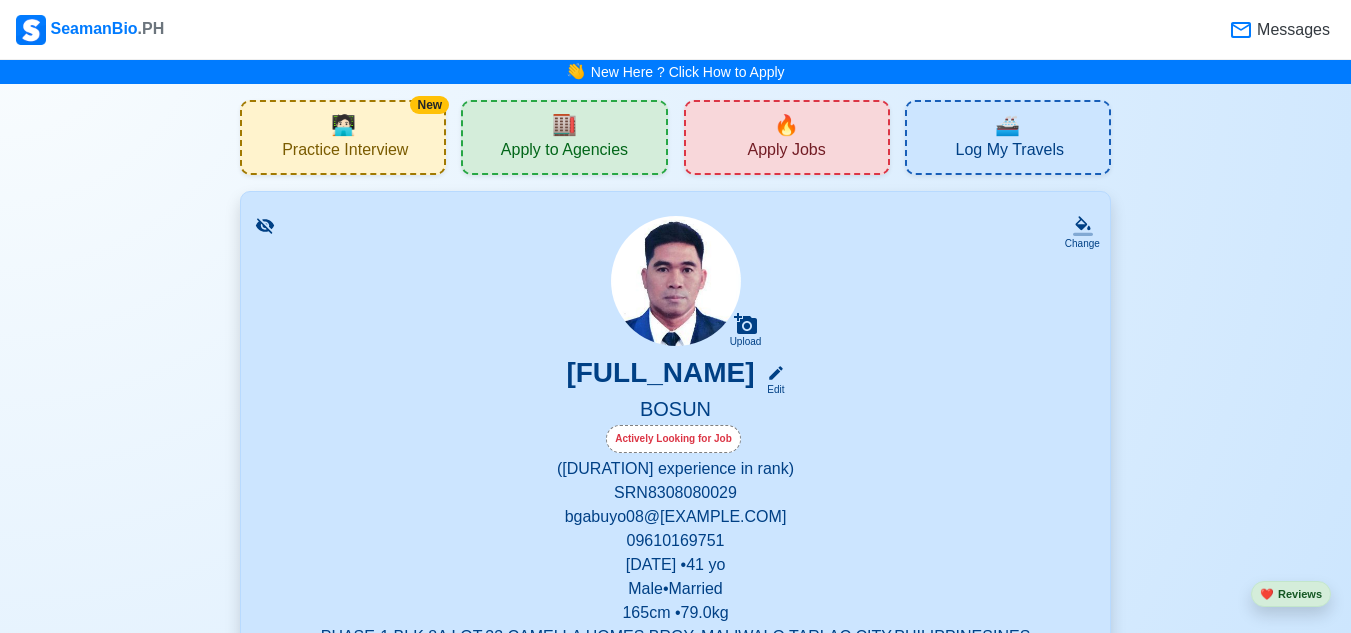 click on "Apply to Agencies" at bounding box center (564, 152) 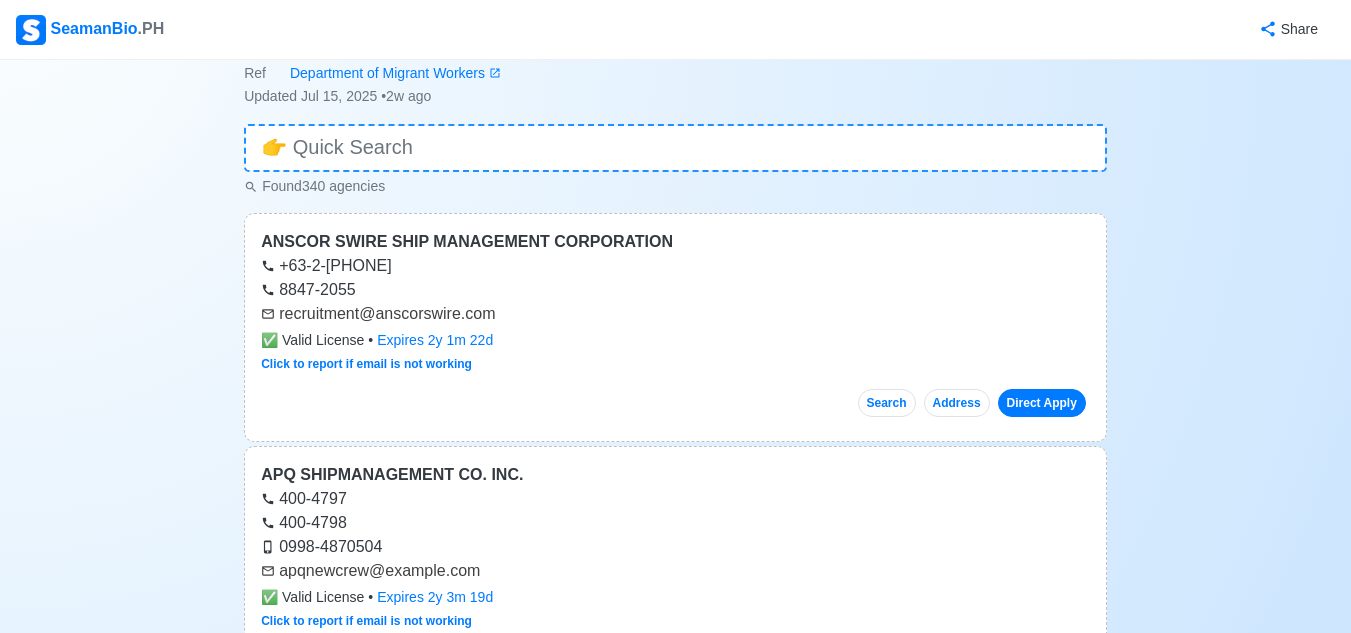 scroll, scrollTop: 0, scrollLeft: 0, axis: both 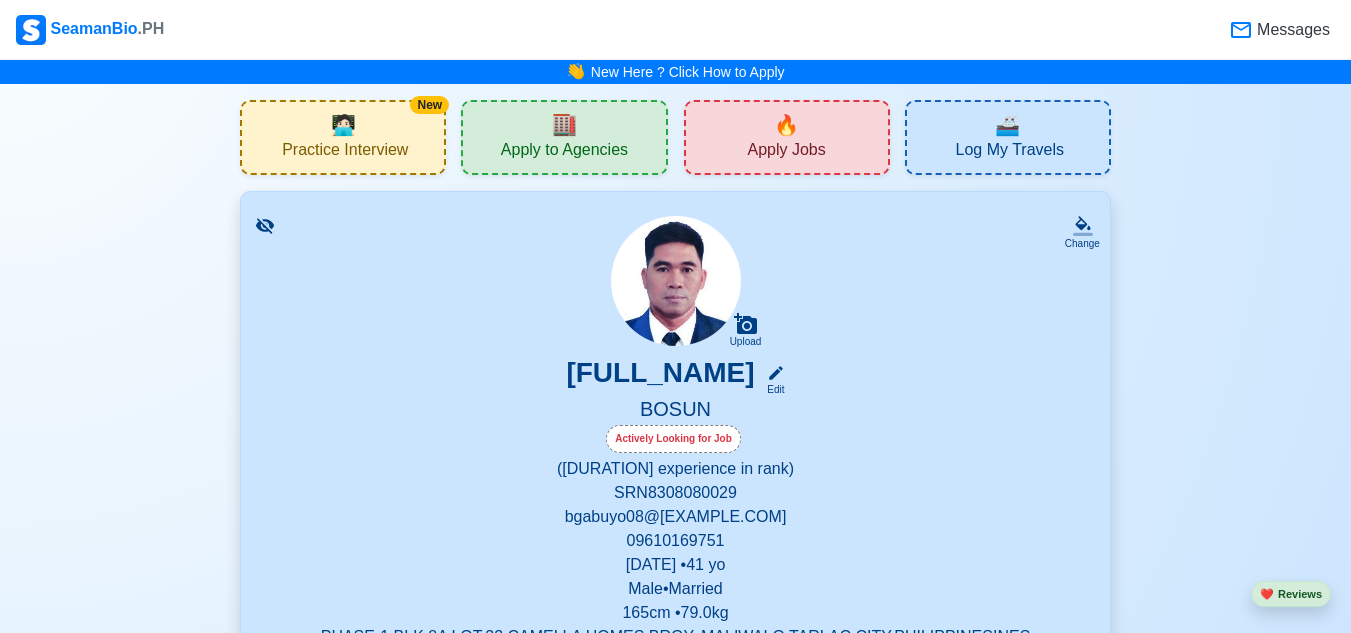 click on "Log My Travels" at bounding box center [1010, 152] 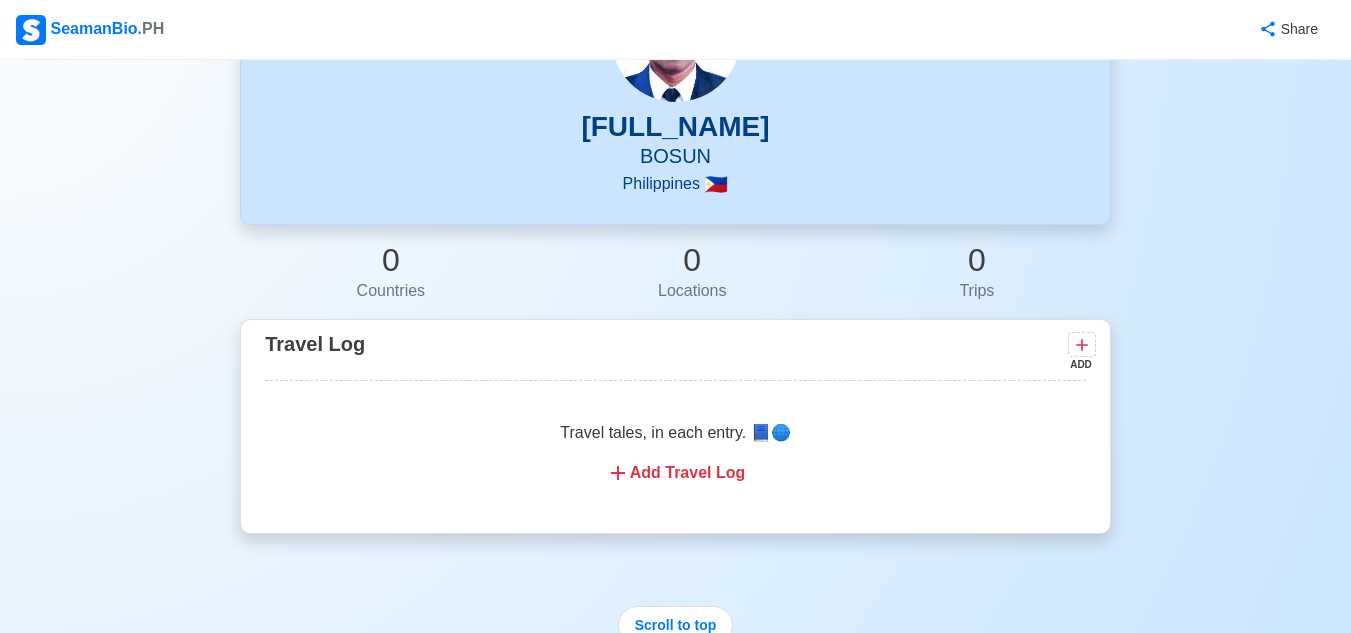 scroll, scrollTop: 0, scrollLeft: 0, axis: both 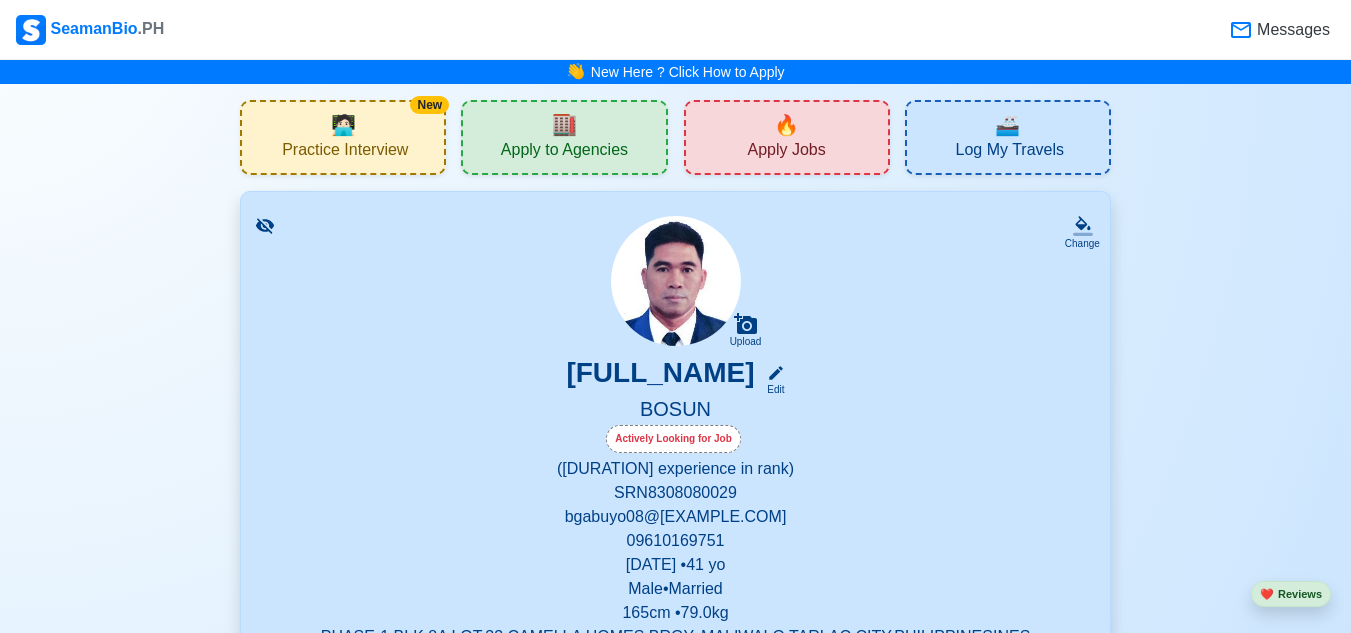 click on "🔥 Apply Jobs" at bounding box center [787, 137] 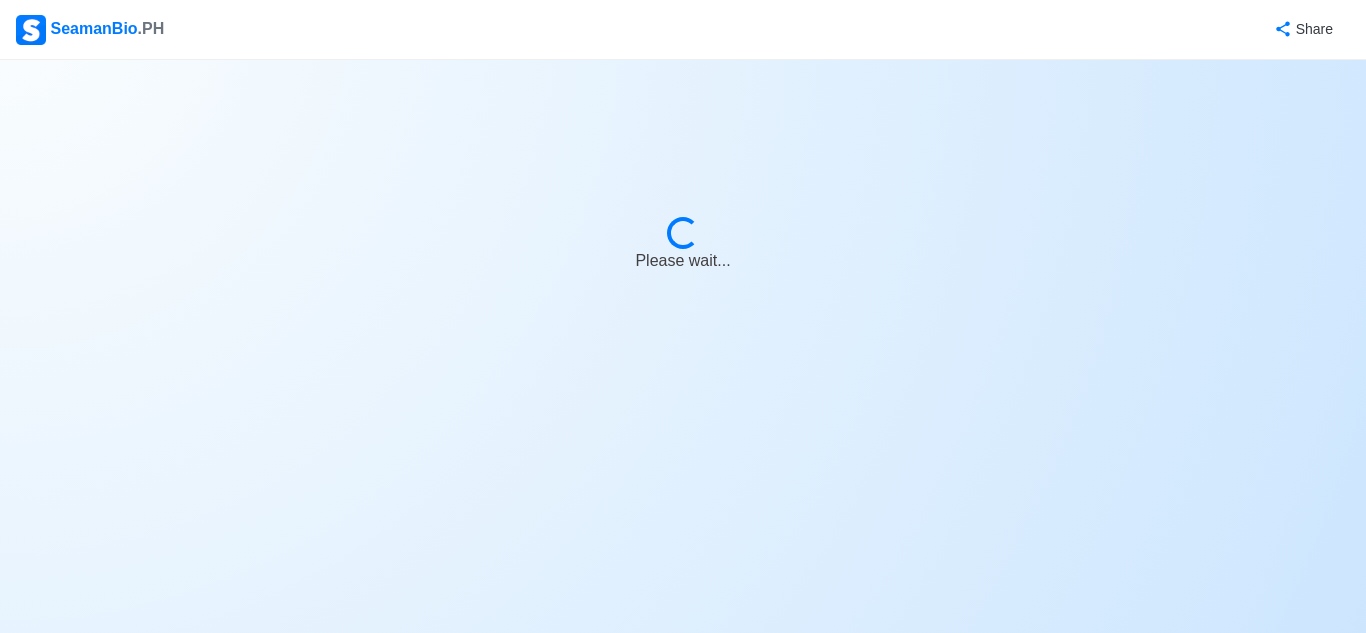 select on "Bosun" 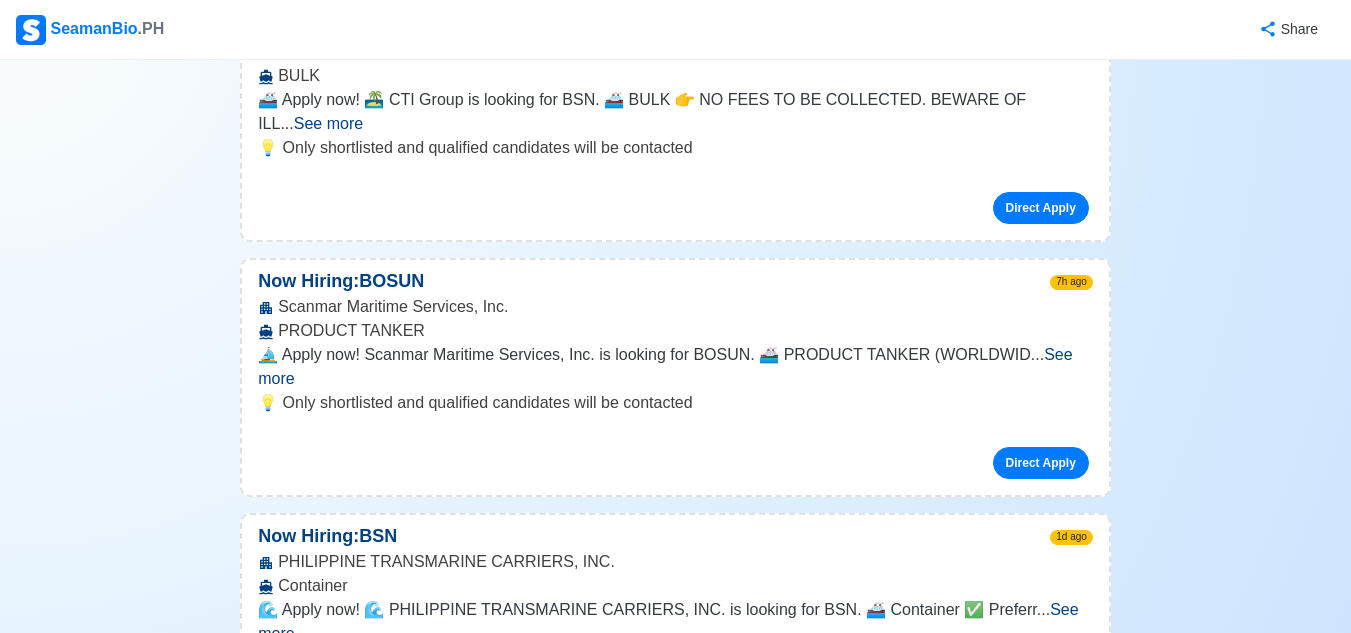 scroll, scrollTop: 600, scrollLeft: 0, axis: vertical 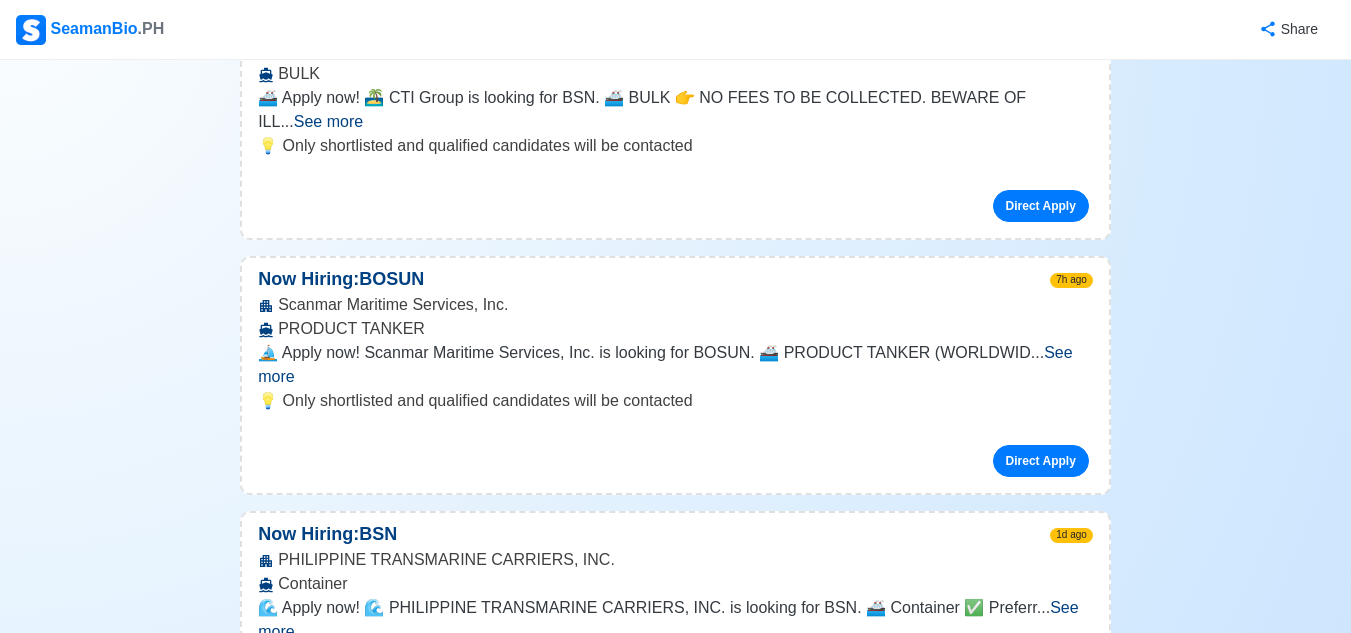 click on "See more" at bounding box center (665, 364) 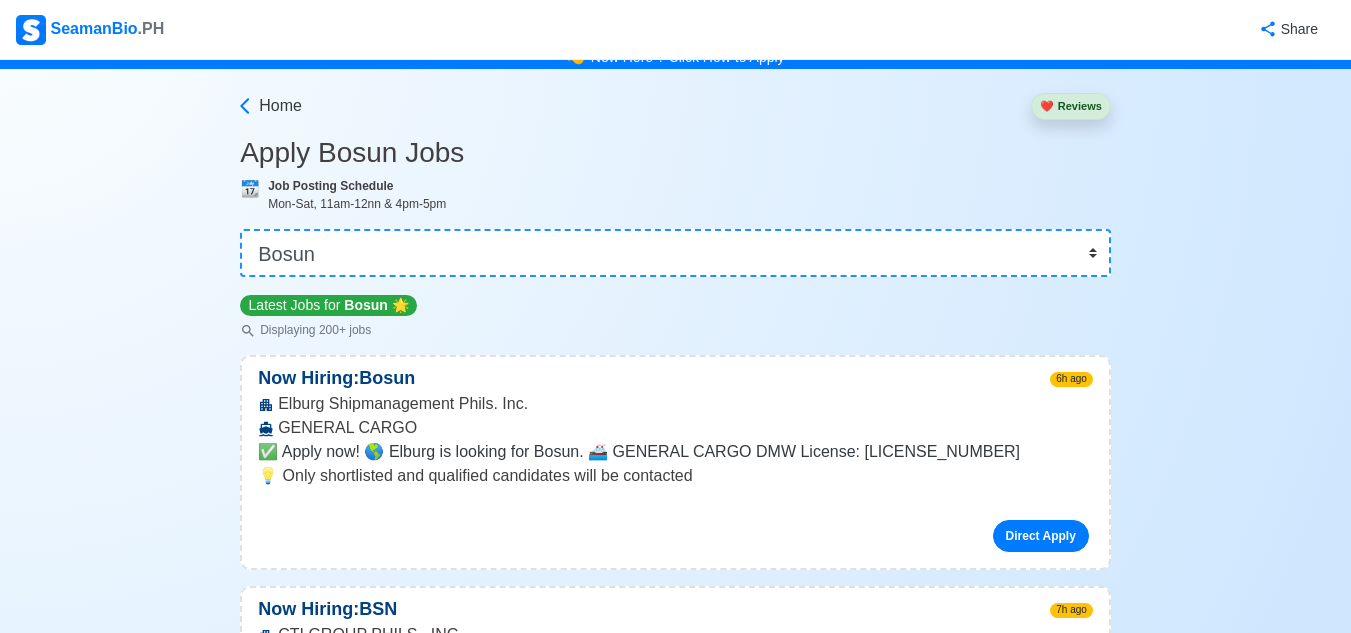 scroll, scrollTop: 0, scrollLeft: 0, axis: both 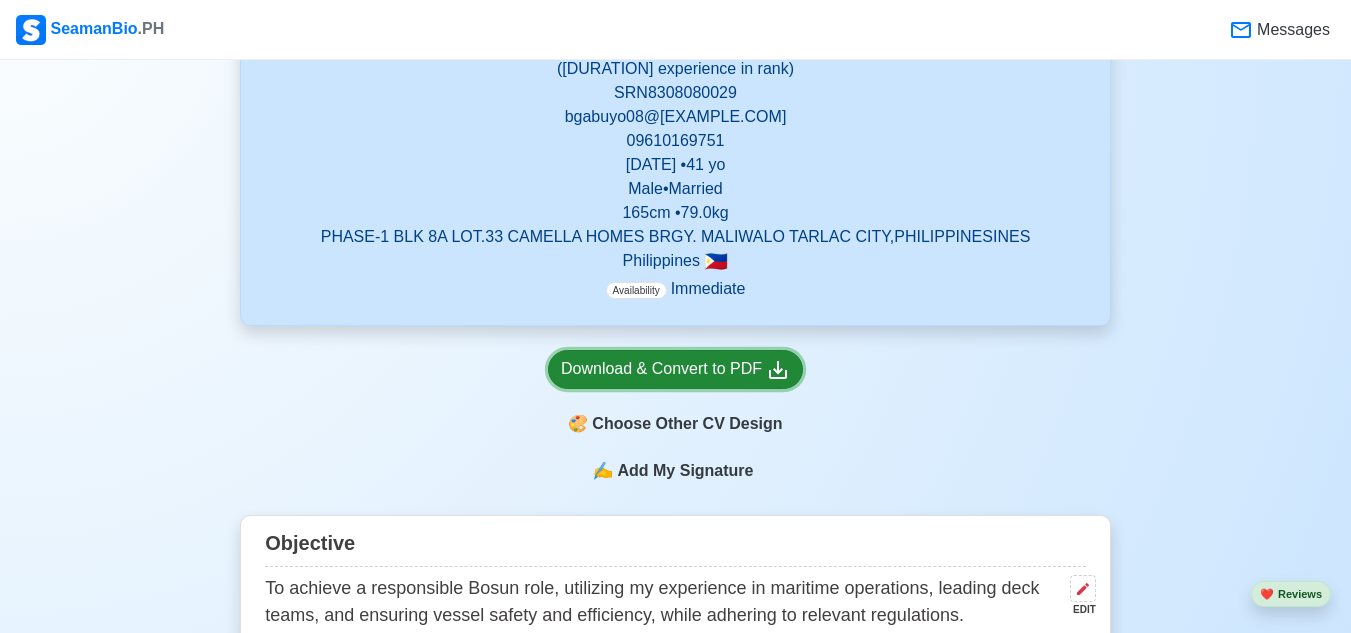 click on "Download & Convert to PDF" at bounding box center [675, 369] 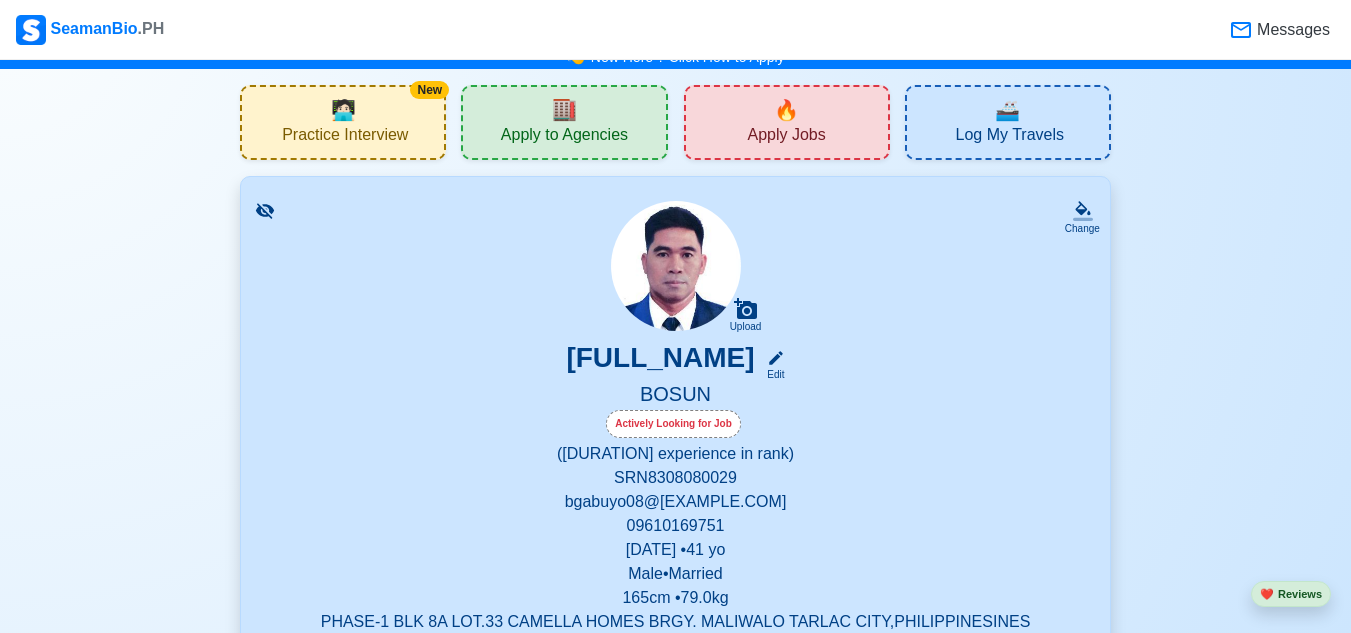 scroll, scrollTop: 0, scrollLeft: 0, axis: both 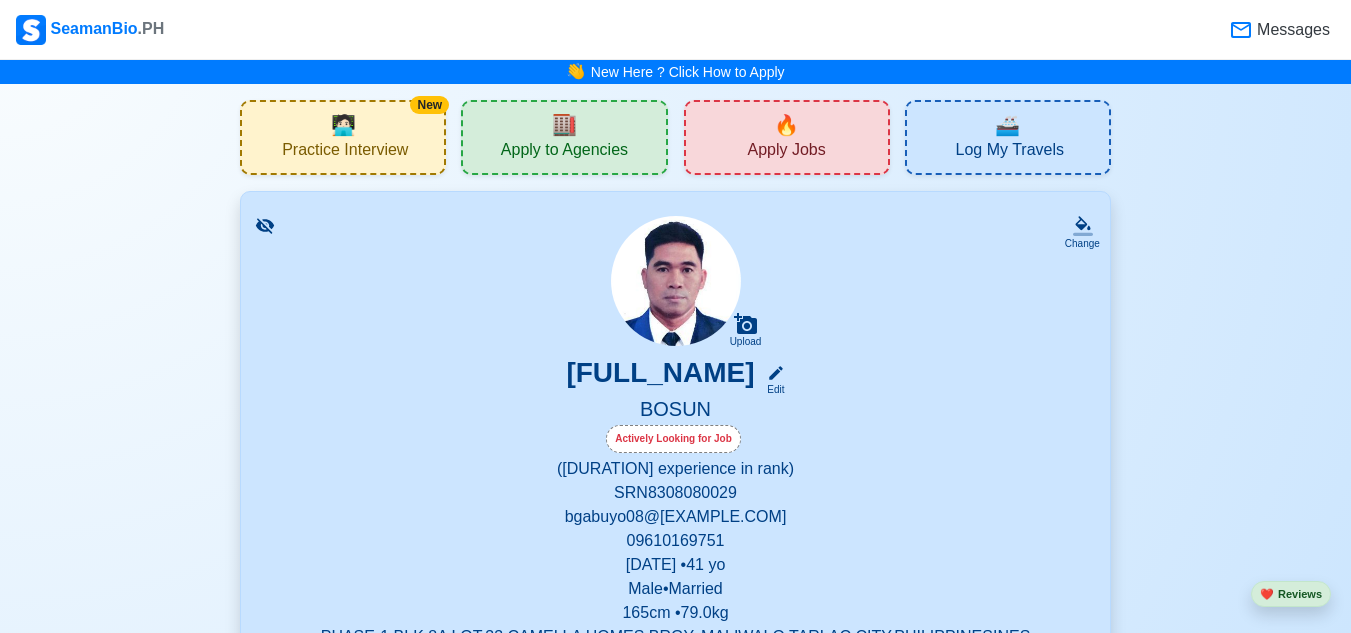 click on "Apply to Agencies" at bounding box center [564, 152] 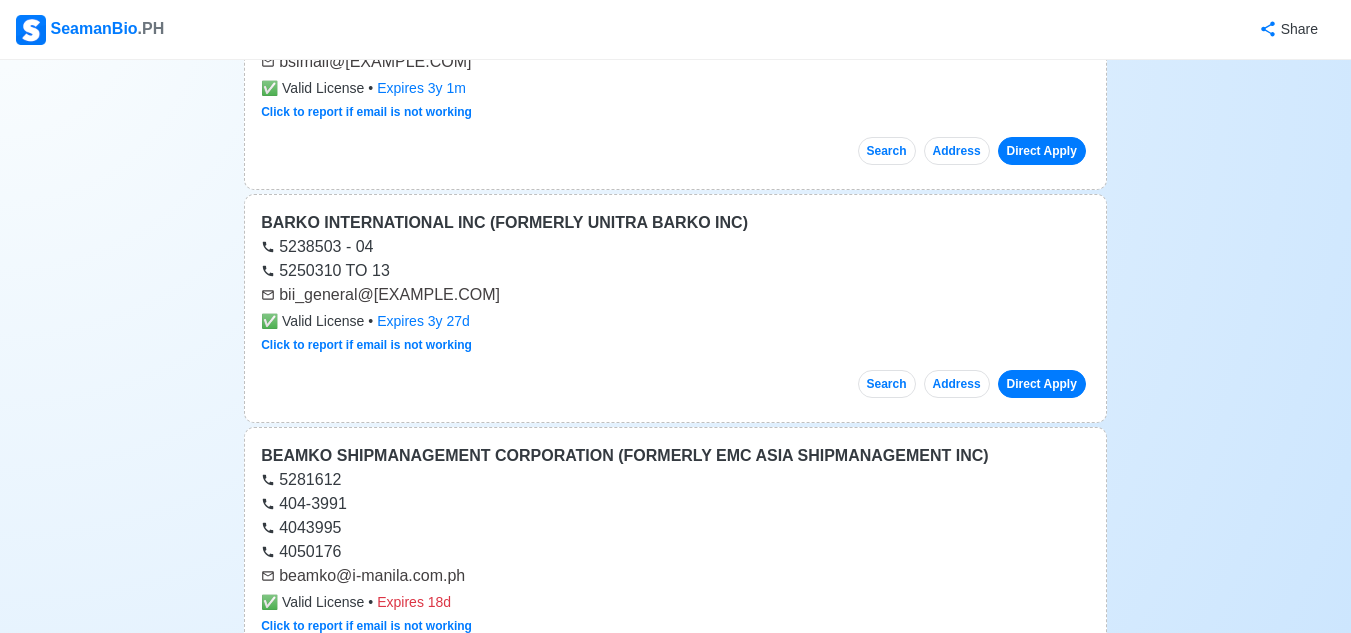 scroll, scrollTop: 5000, scrollLeft: 0, axis: vertical 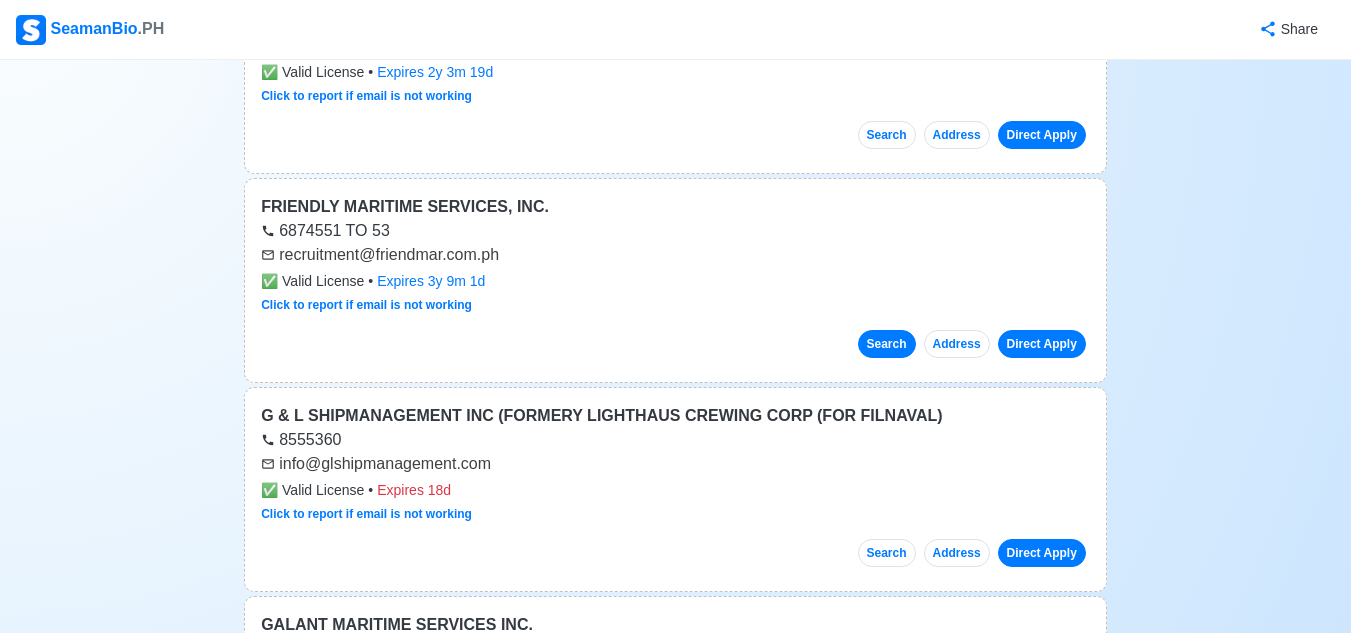 click on "Search" at bounding box center (887, 344) 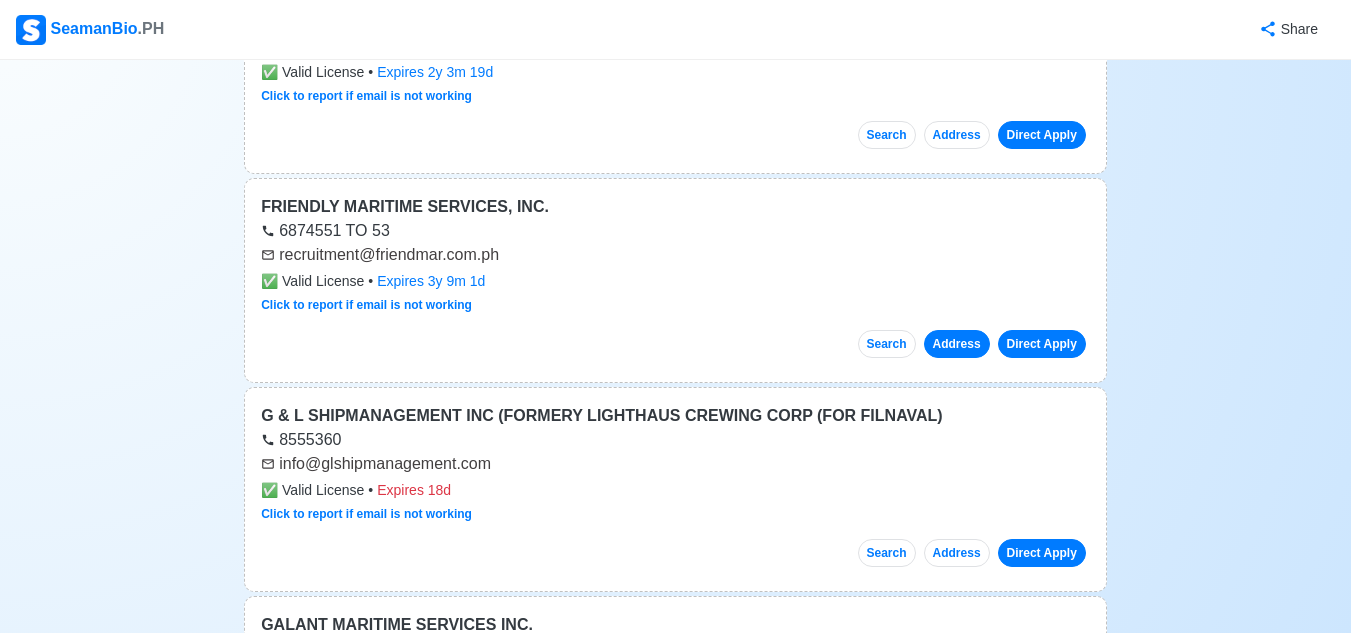 click on "Address" at bounding box center [957, 344] 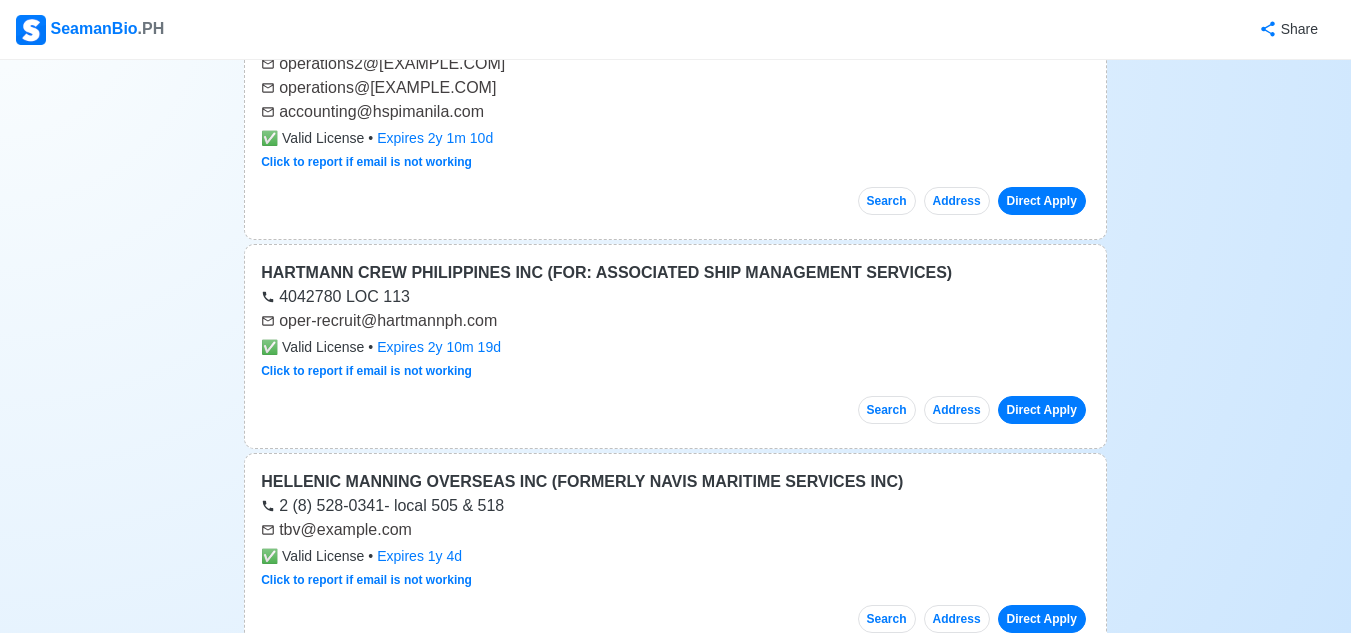 scroll, scrollTop: 24800, scrollLeft: 0, axis: vertical 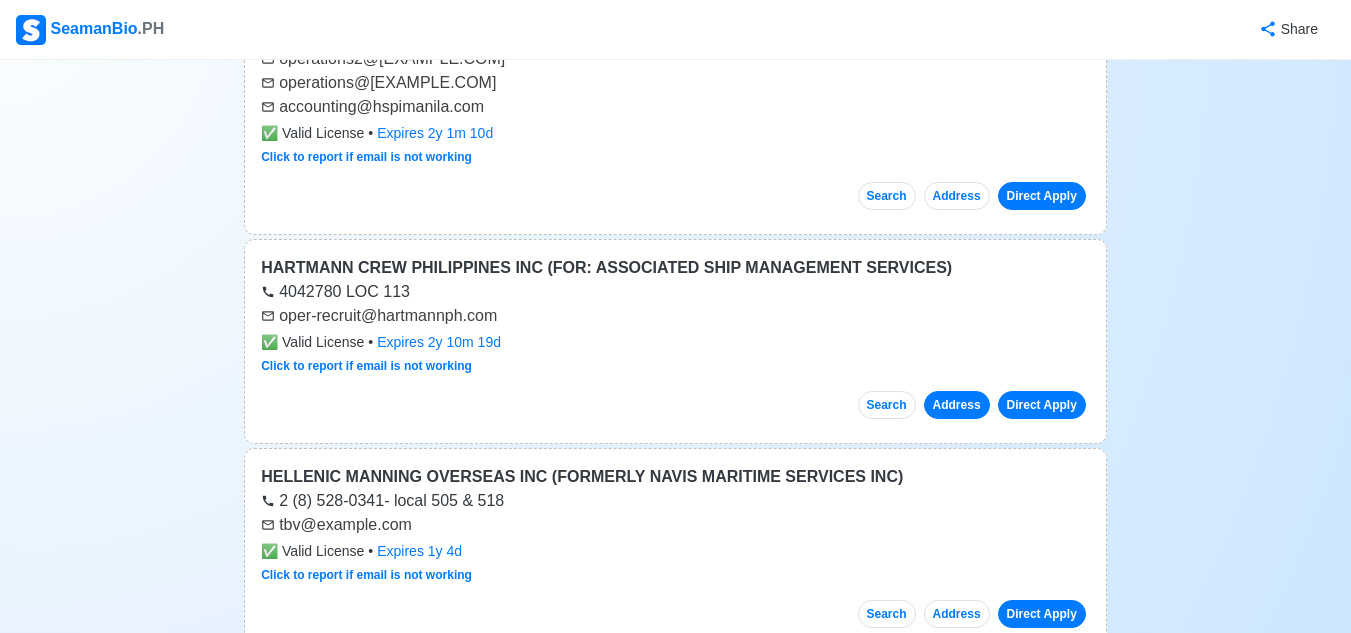 click on "Address" at bounding box center [957, 405] 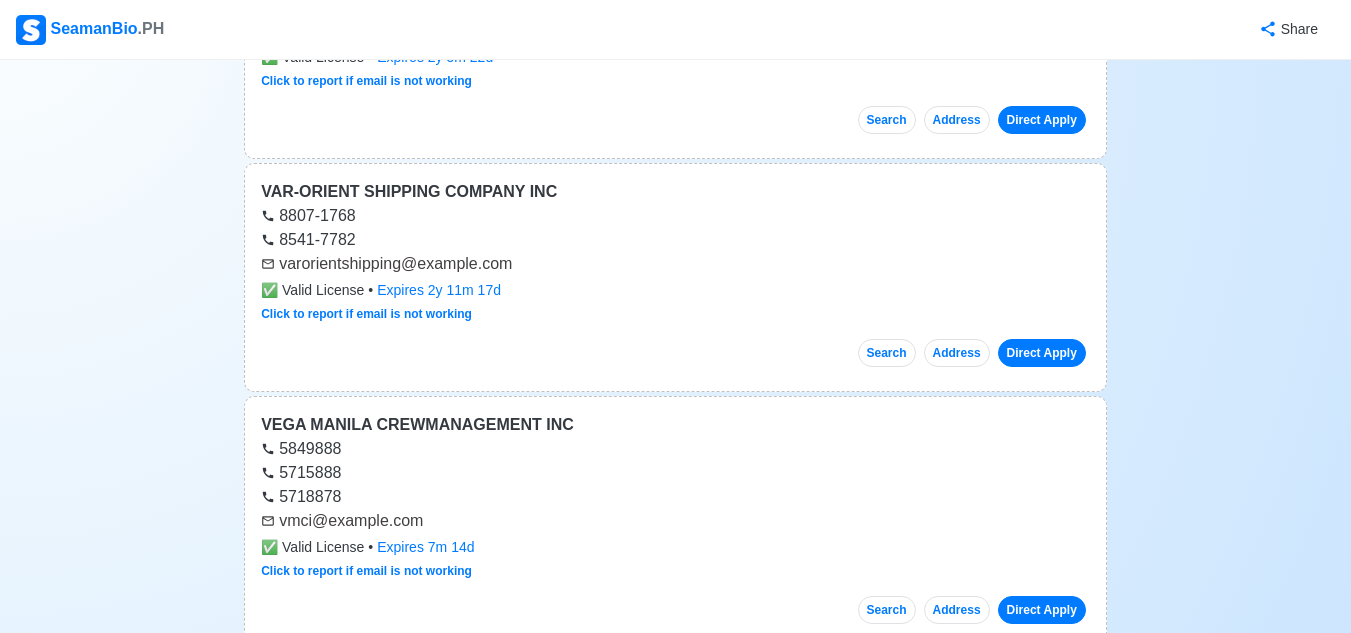 scroll, scrollTop: 72600, scrollLeft: 0, axis: vertical 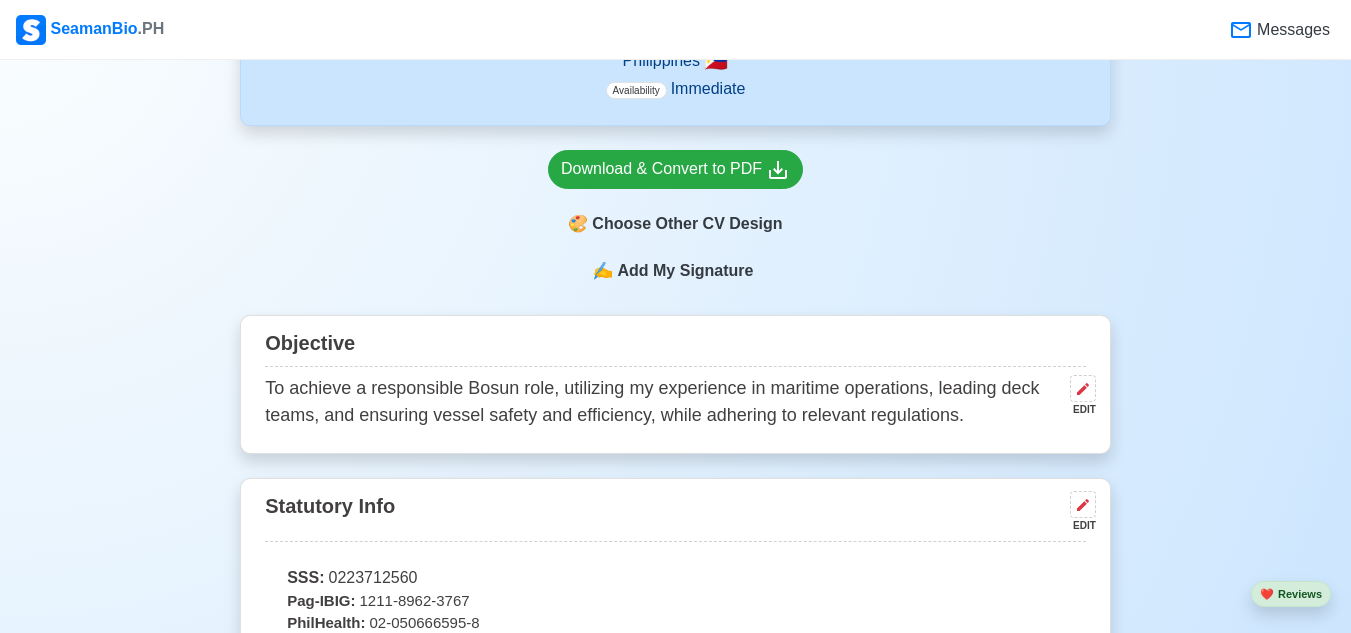 click on "EDIT" at bounding box center [1079, 409] 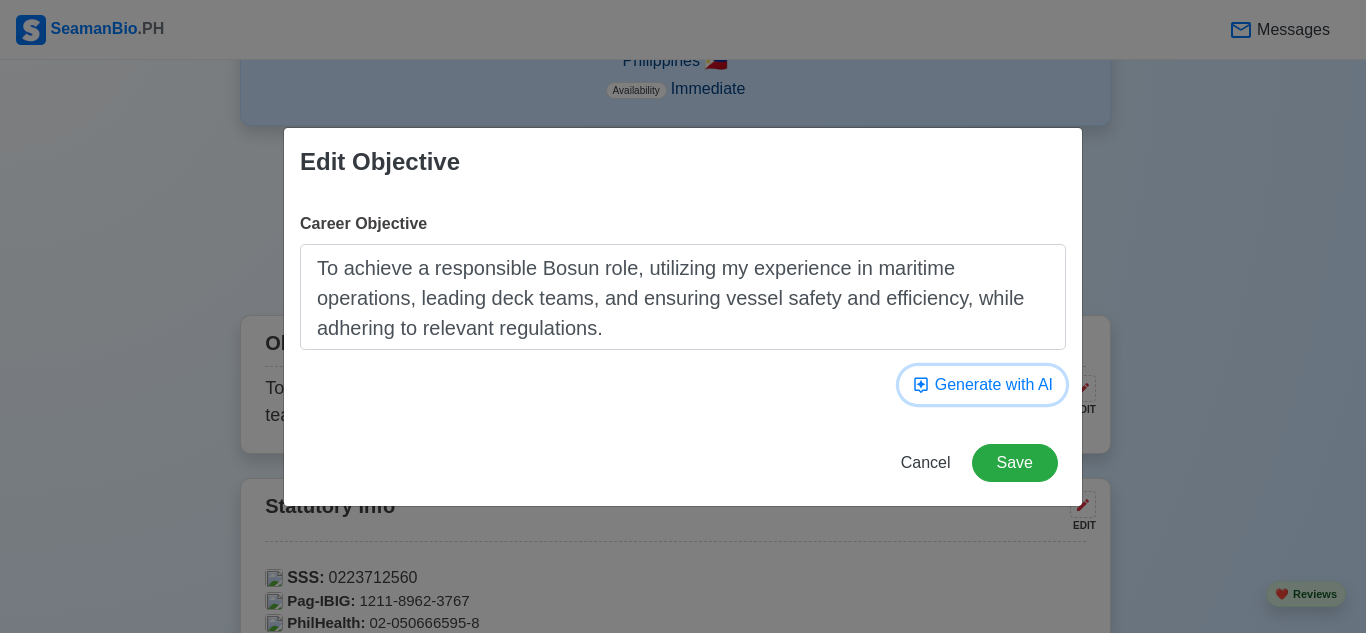 click on "Generate with AI" at bounding box center [982, 385] 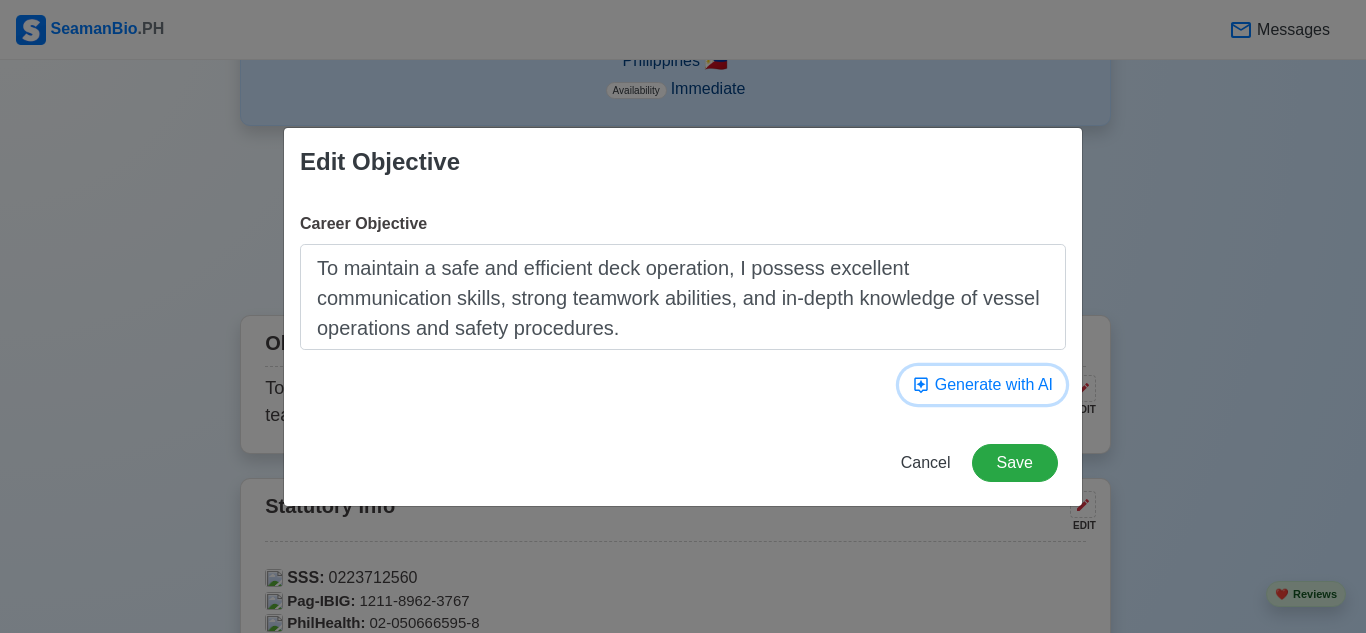 click on "Generate with AI" at bounding box center [982, 385] 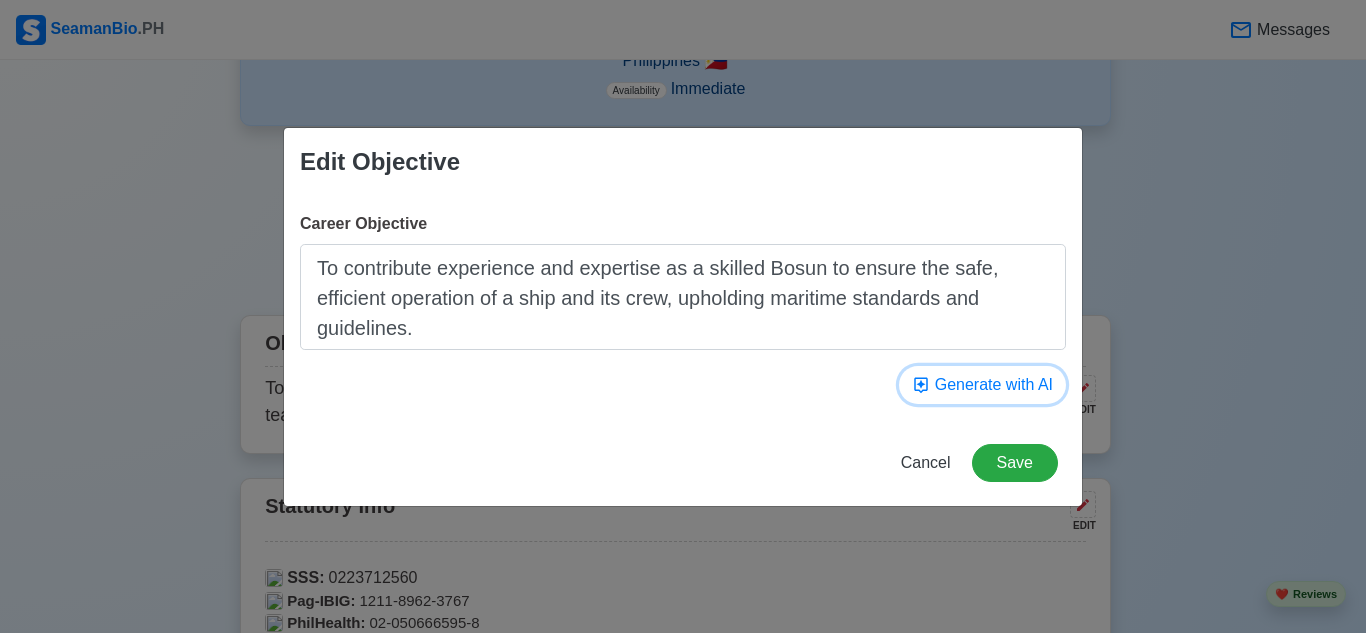 click on "Generate with AI" at bounding box center [982, 385] 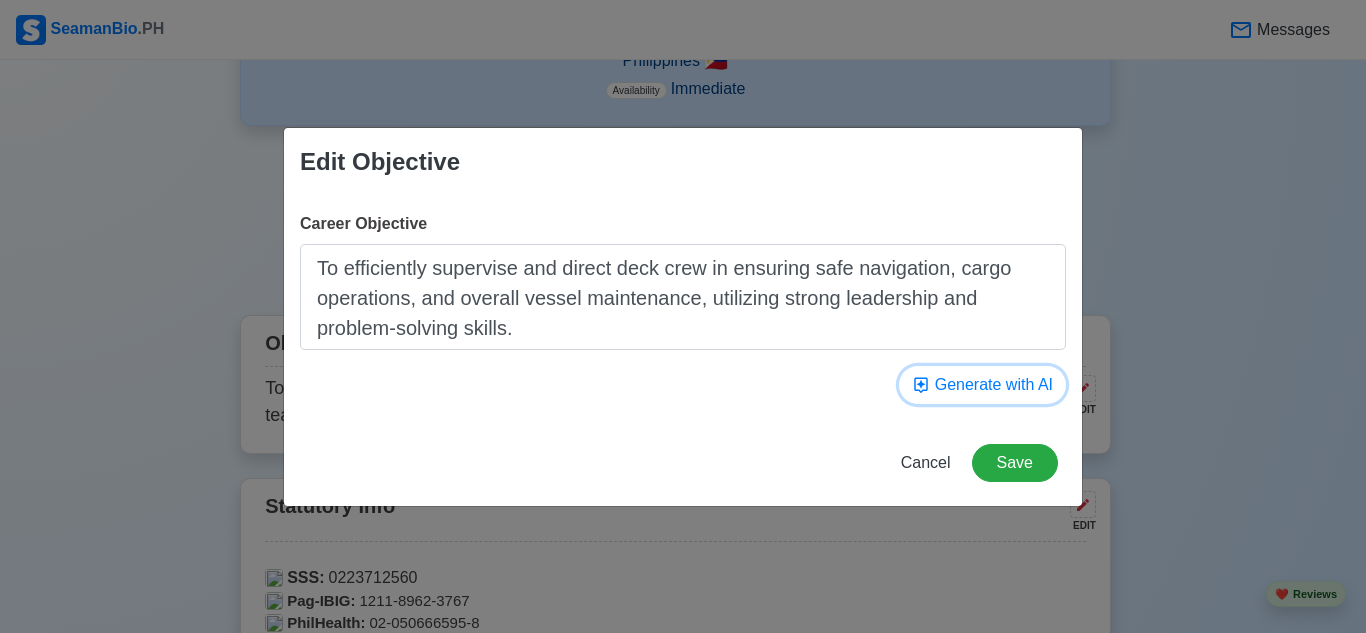 click on "Generate with AI" at bounding box center [982, 385] 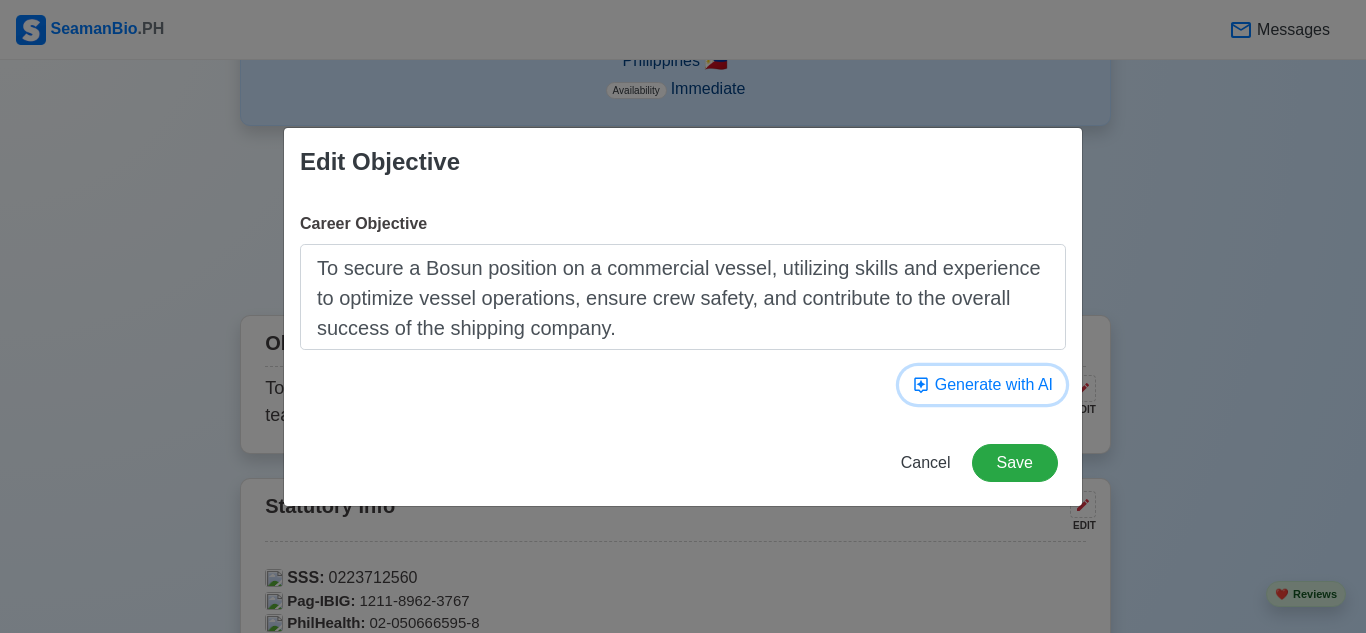 click on "Generate with AI" at bounding box center (982, 385) 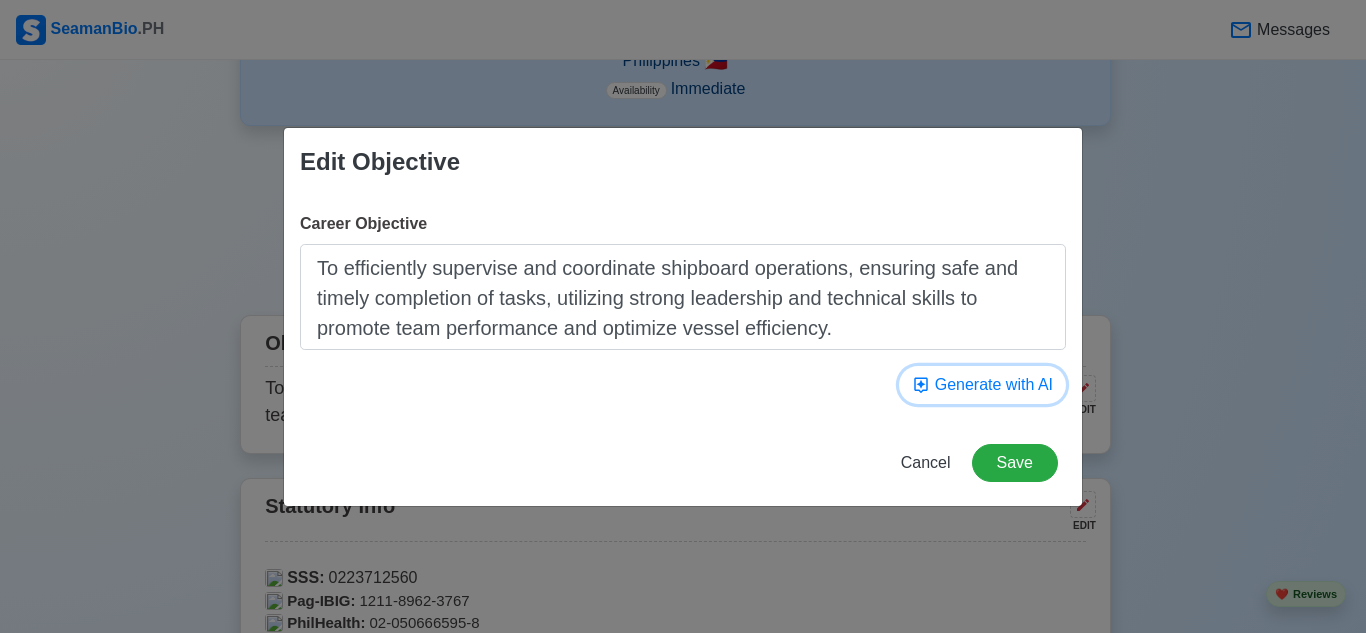 click on "Generate with AI" at bounding box center (982, 385) 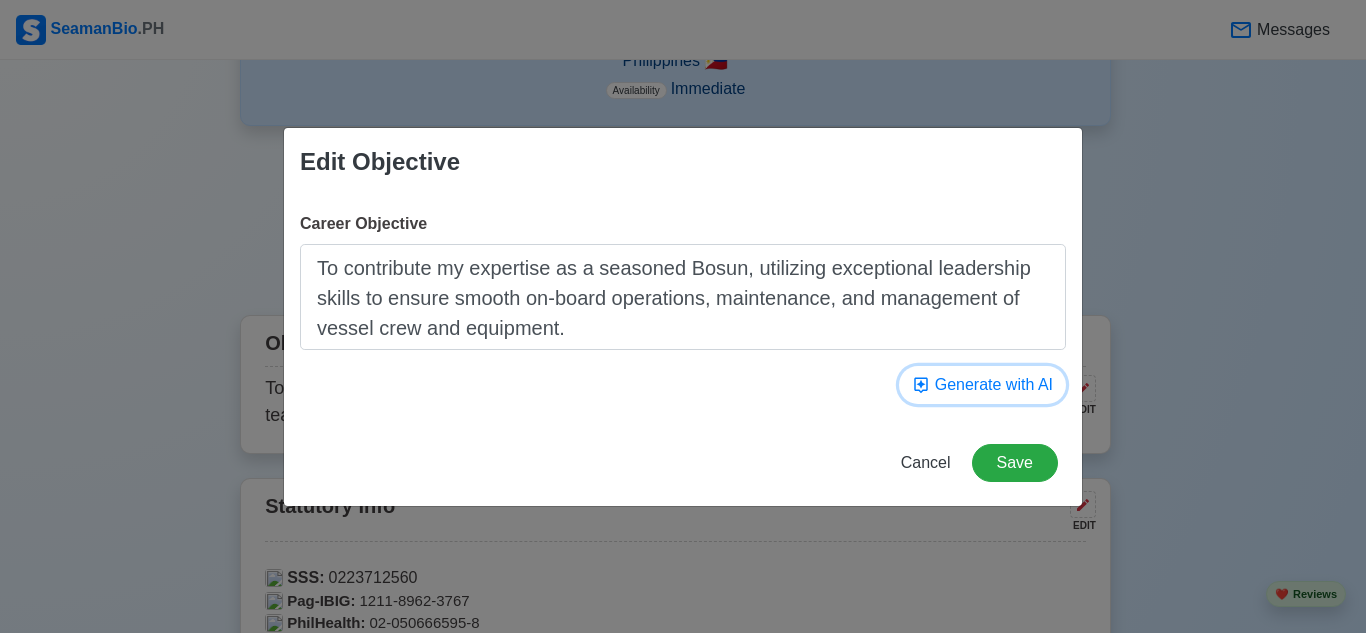 click on "Generate with AI" at bounding box center [982, 385] 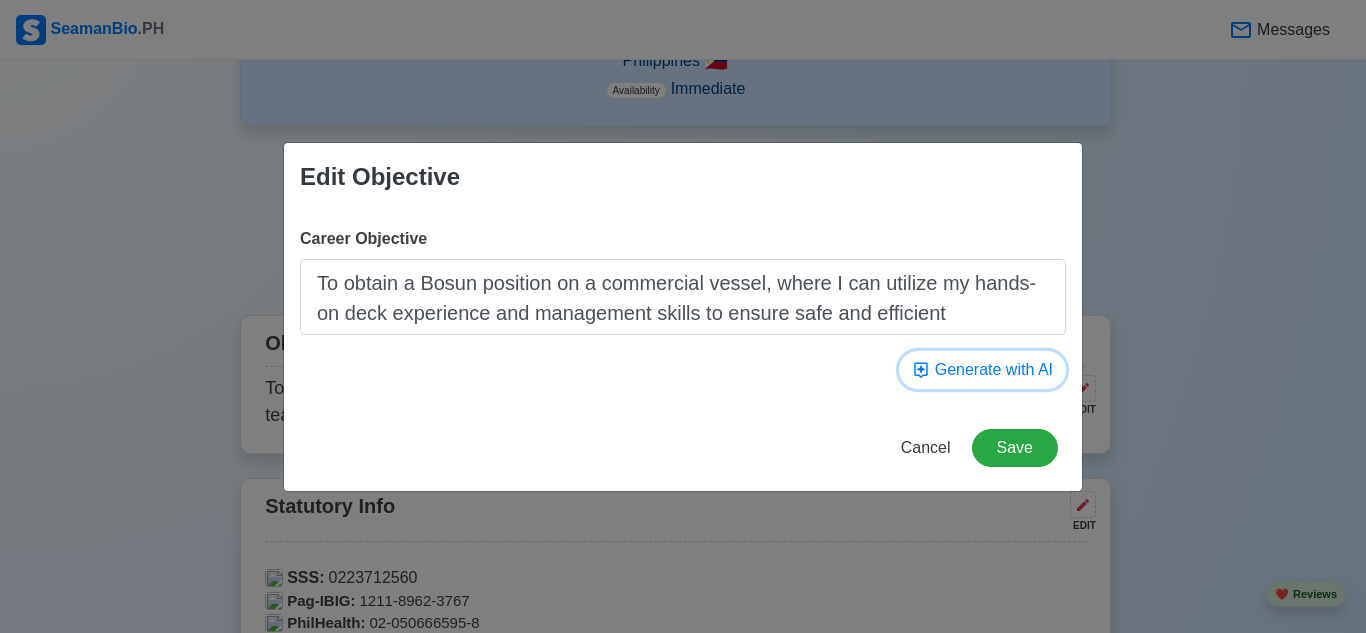 click on "Generate with AI" at bounding box center [982, 370] 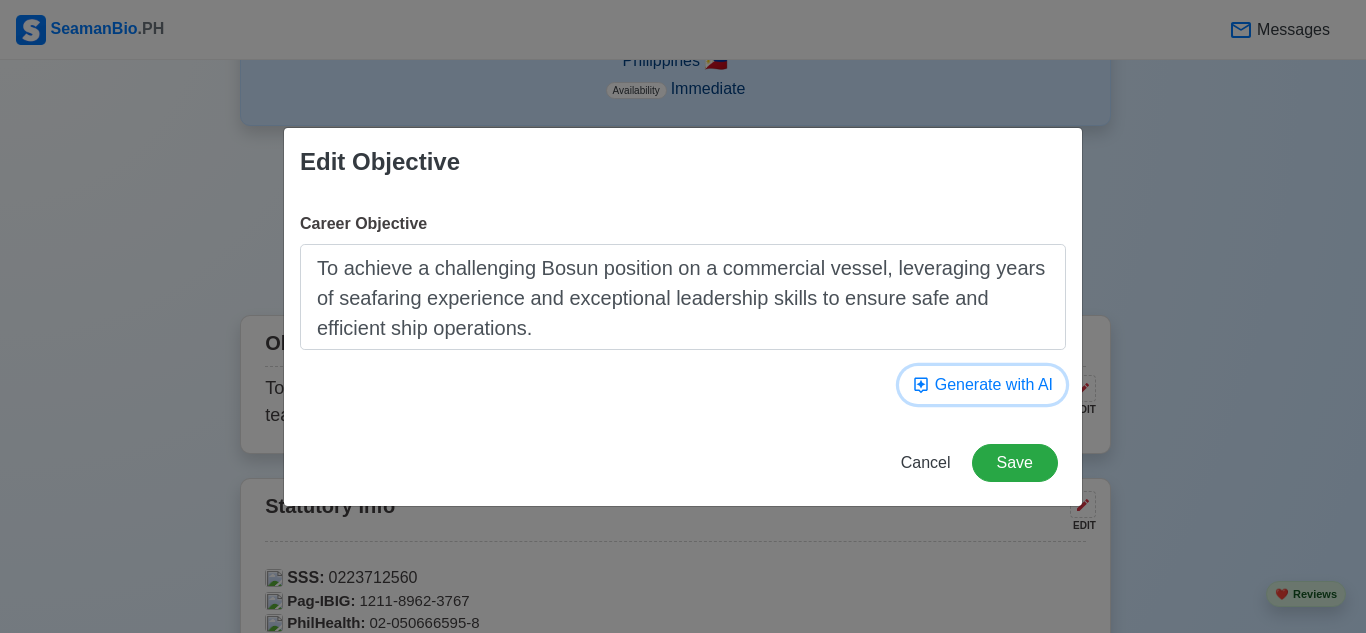 click on "Generate with AI" at bounding box center [982, 385] 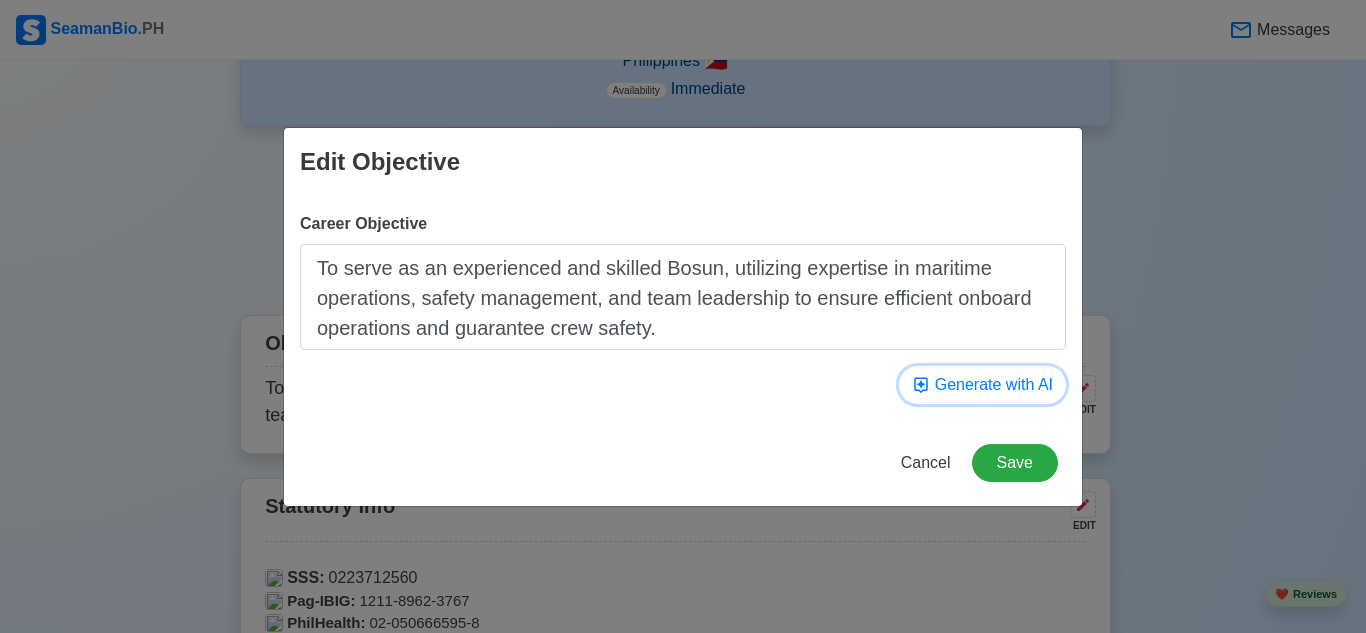 click on "Generate with AI" at bounding box center [982, 385] 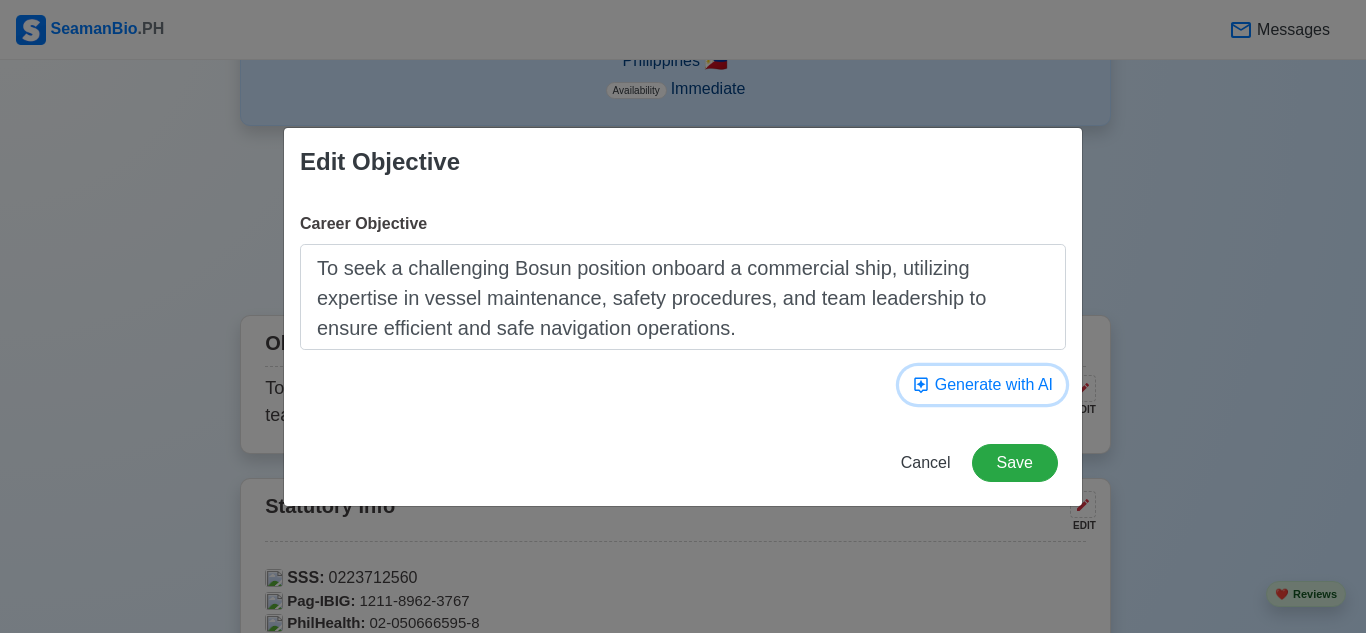 click on "Generate with AI" at bounding box center [982, 385] 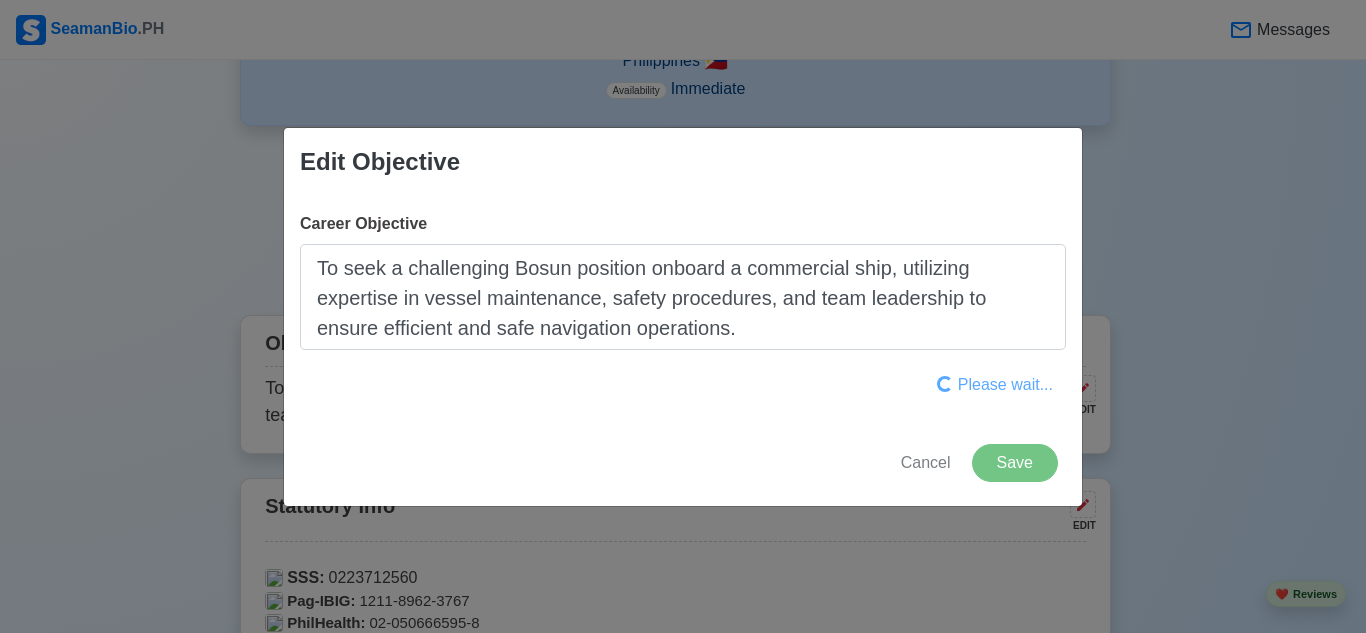 type on "To achieve a Bosun position onboard a merchant vessel where I can utilize my leadership and practical seamanship skills to maintain and operate ship systems while ensuring crew safety." 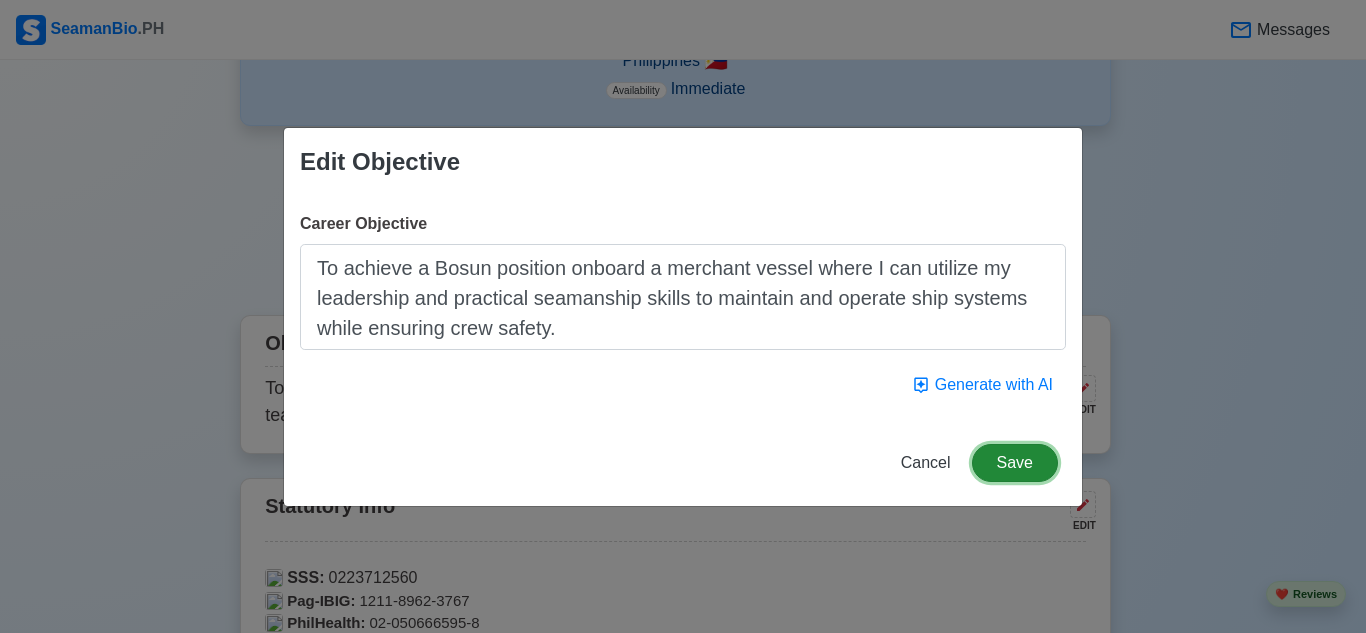 click on "Save" at bounding box center (1015, 463) 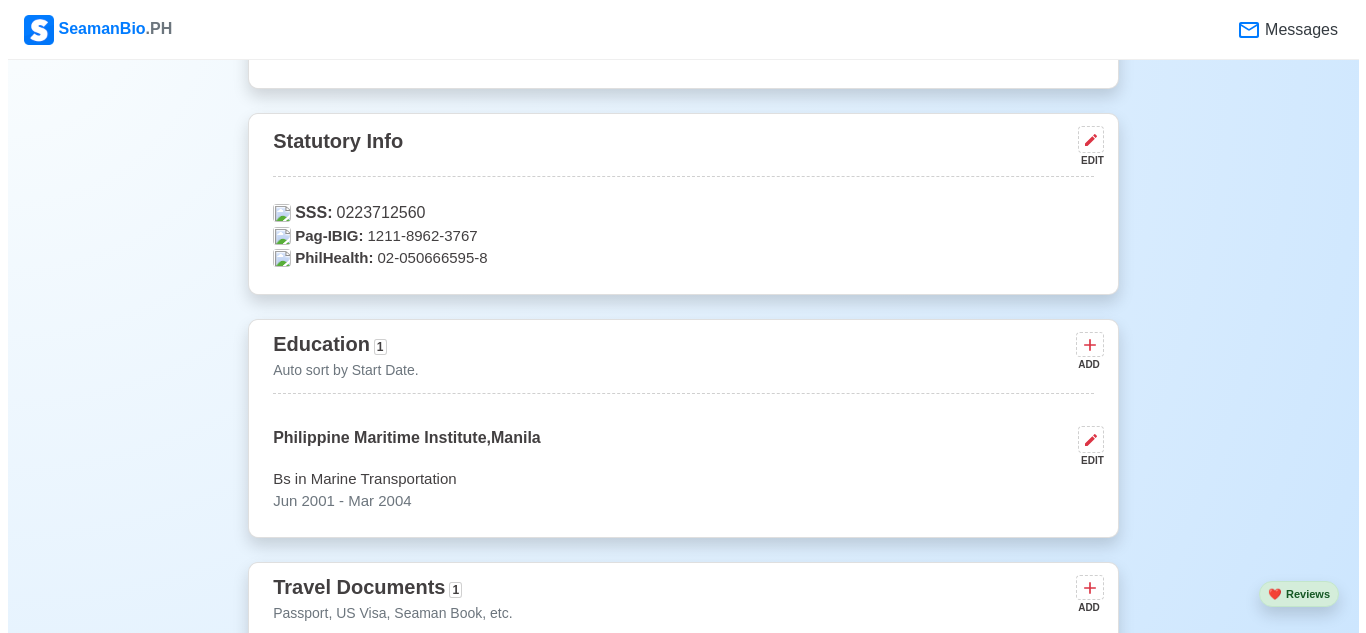 scroll, scrollTop: 1000, scrollLeft: 0, axis: vertical 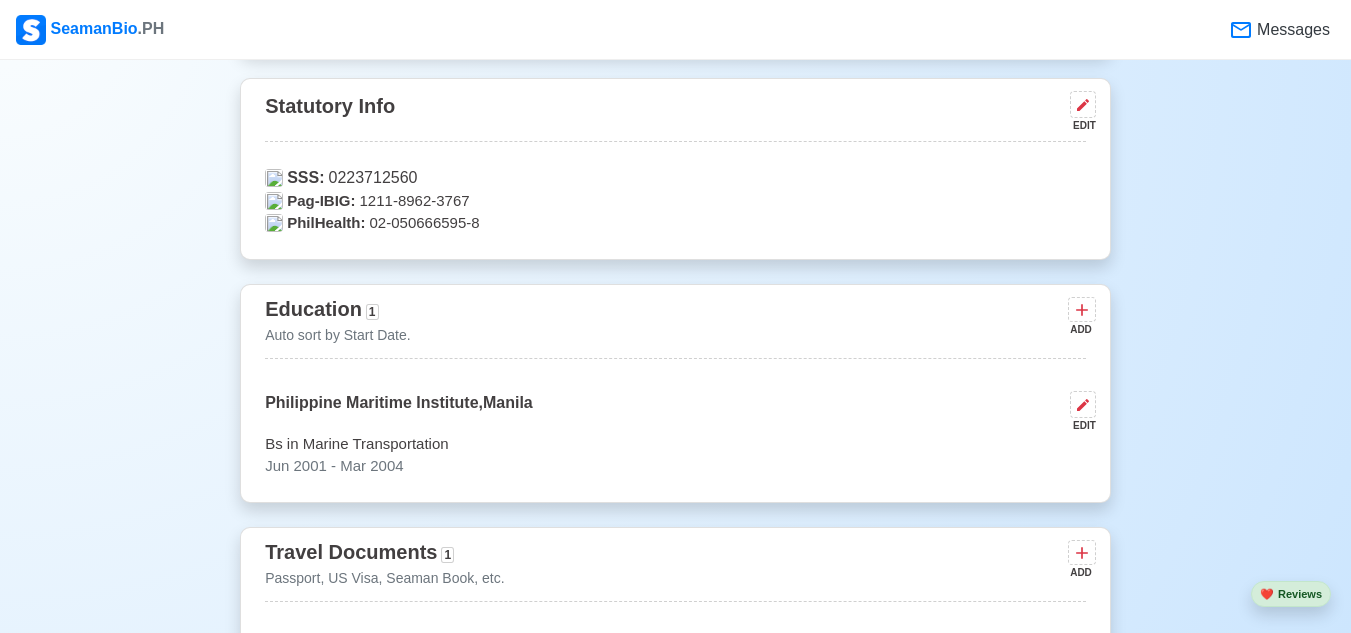 click on "ADD" at bounding box center (1080, 329) 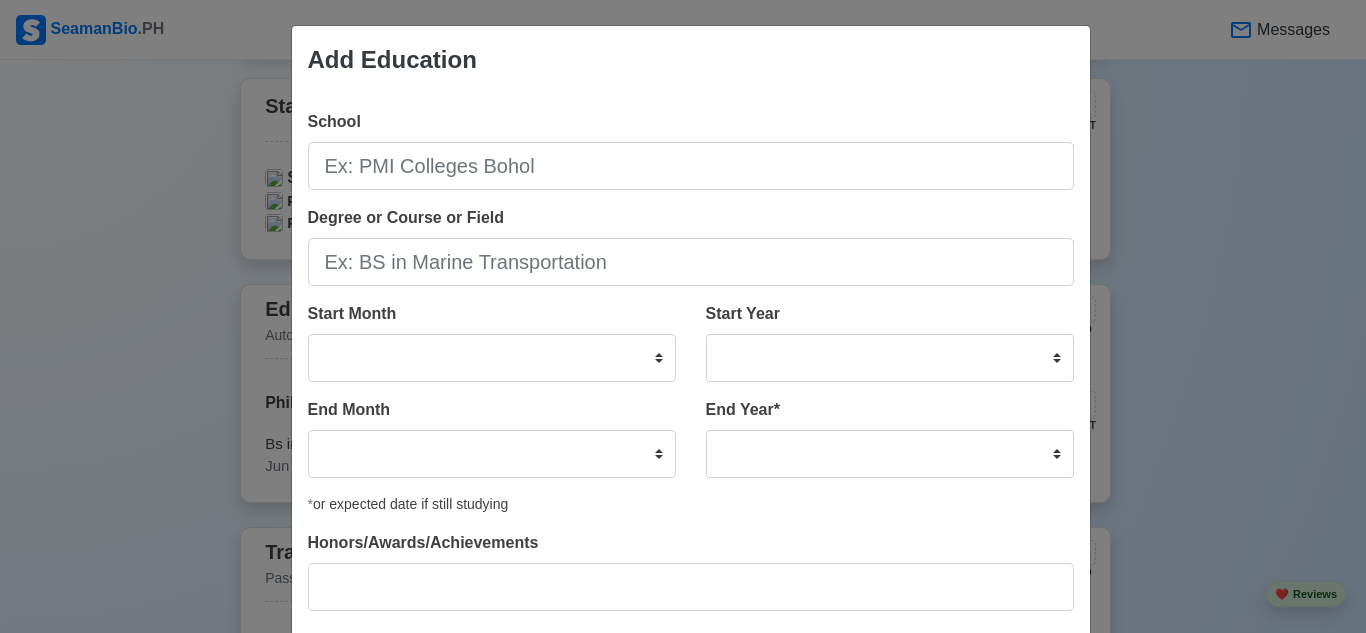 scroll, scrollTop: 0, scrollLeft: 0, axis: both 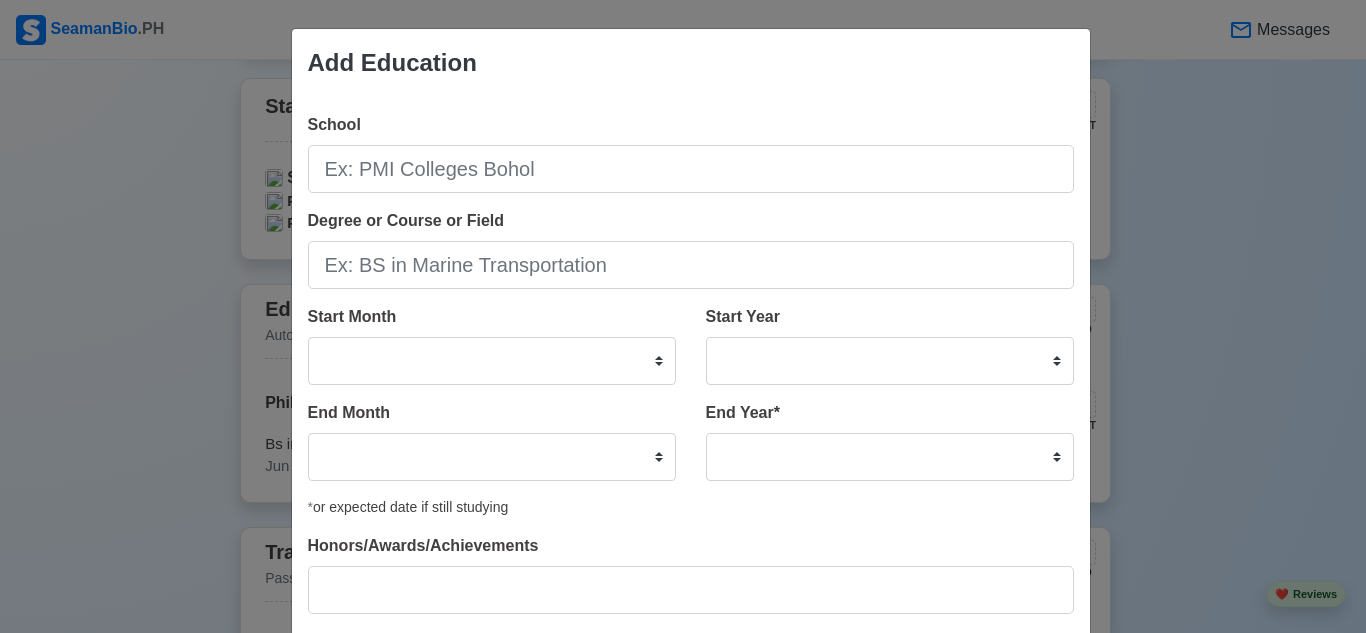 click on "Add Education School Degree or Course or Field Start Month January February March April May June July August September October November December Start Year 2025 2024 2023 2022 2021 2020 2019 2018 2017 2016 2015 2014 2013 2012 2011 2010 2009 2008 2007 2006 2005 2004 2003 2002 2001 2000 1999 1998 1997 1996 1995 1994 1993 1992 1991 1990 1989 1988 1987 1986 1985 1984 1983 1982 1981 1980 1979 1978 1977 1976 1975 1974 1973 1972 1971 1970 1969 1968 1967 1966 1965 1964 1963 1962 1961 1960 1959 1958 1957 1956 1955 1954 1953 1952 1951 1950 1949 1948 1947 1946 1945 1944 1943 1942 1941 1940 1939 1938 1937 1936 1935 1934 1933 1932 1931 1930 1929 1928 1927 1926 1925 End Month January February March April May June July August September October November December End Year  * 2035 2034 2033 2032 2031 2030 2029 2028 2027 2026 2025 2024 2023 2022 2021 2020 2019 2018 2017 2016 2015 2014 2013 2012 2011 2010 2009 2008 2007 2006 2005 2004 2003 2002 2001 2000 1999 1998 1997 1996 1995 1994 1993 1992 1991 1990 1989 1988 1987 1986 1985" at bounding box center [683, 316] 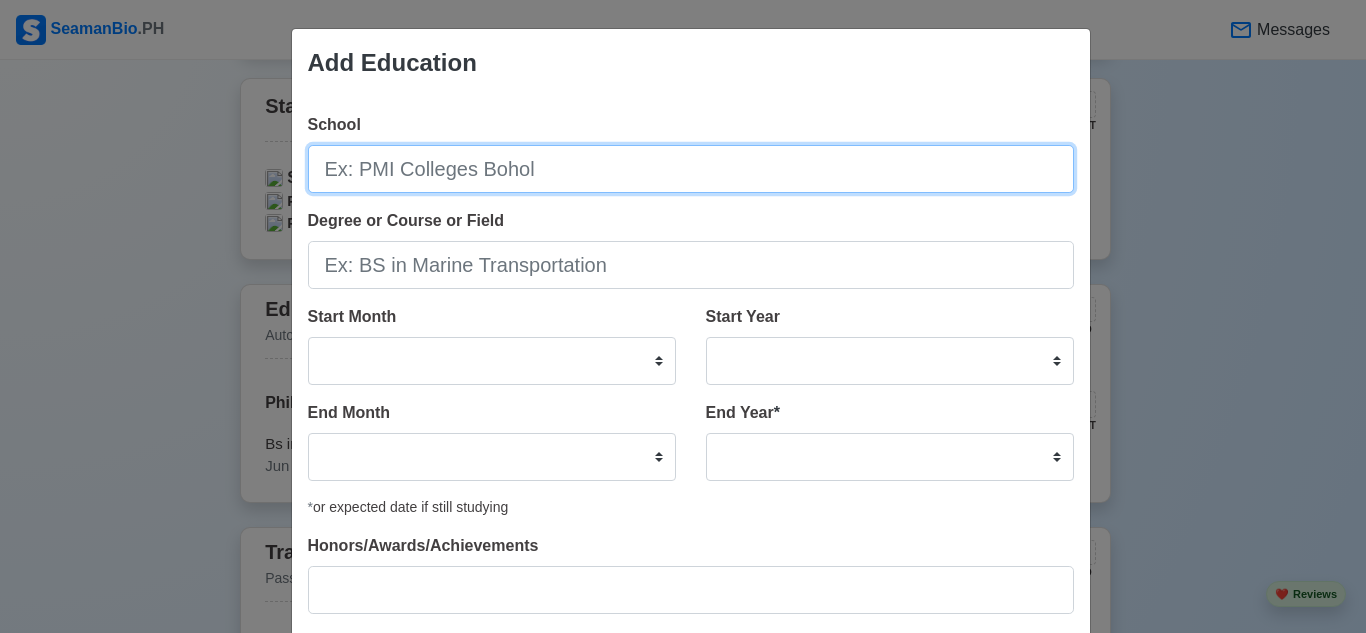 click on "School" at bounding box center (691, 169) 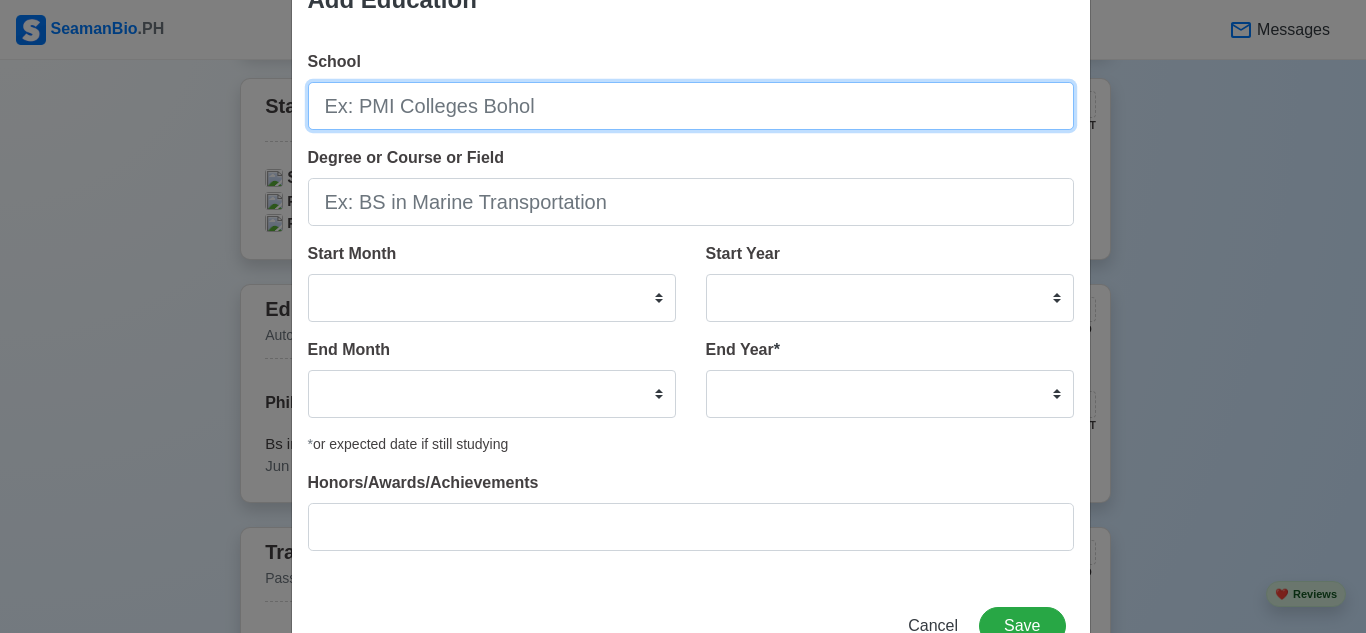 scroll, scrollTop: 128, scrollLeft: 0, axis: vertical 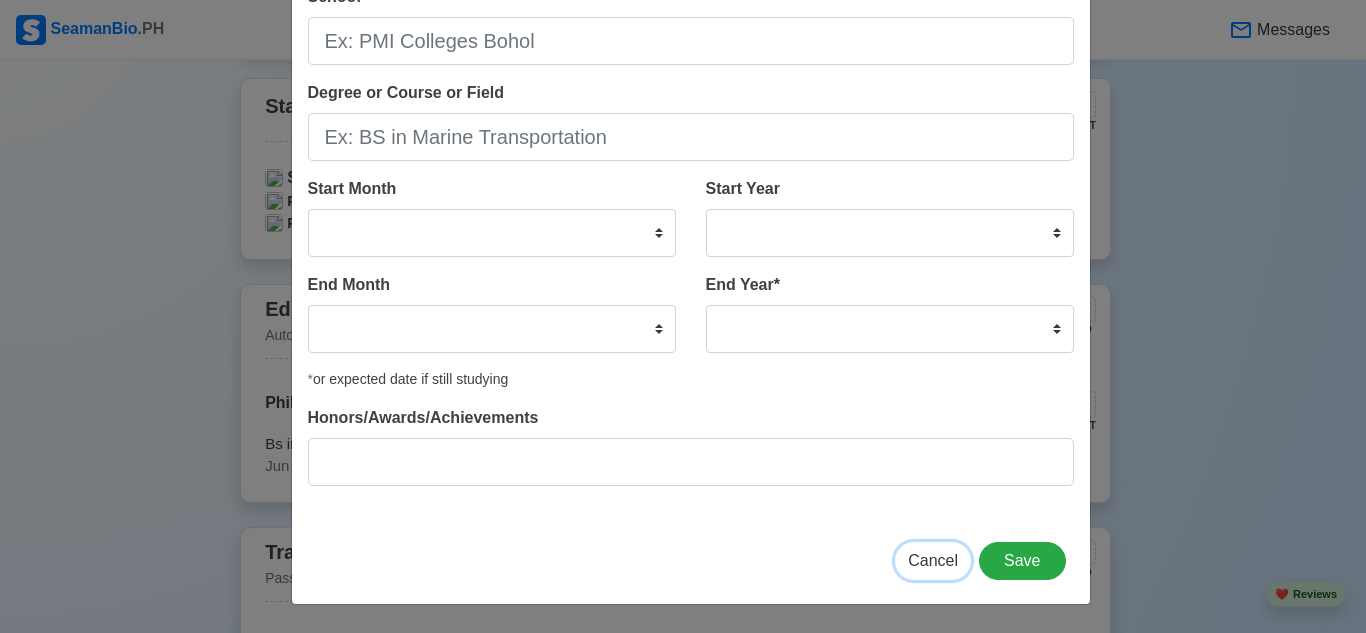 click on "Cancel" at bounding box center (933, 560) 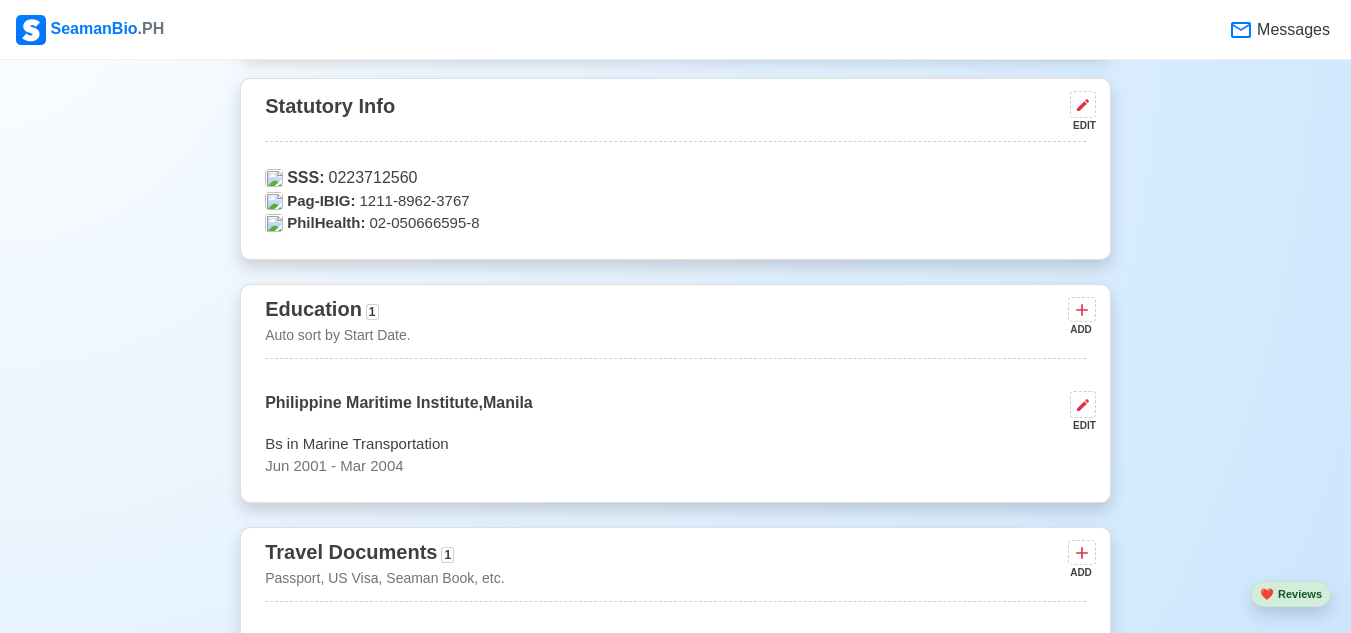 click on "EDIT" at bounding box center (1079, 425) 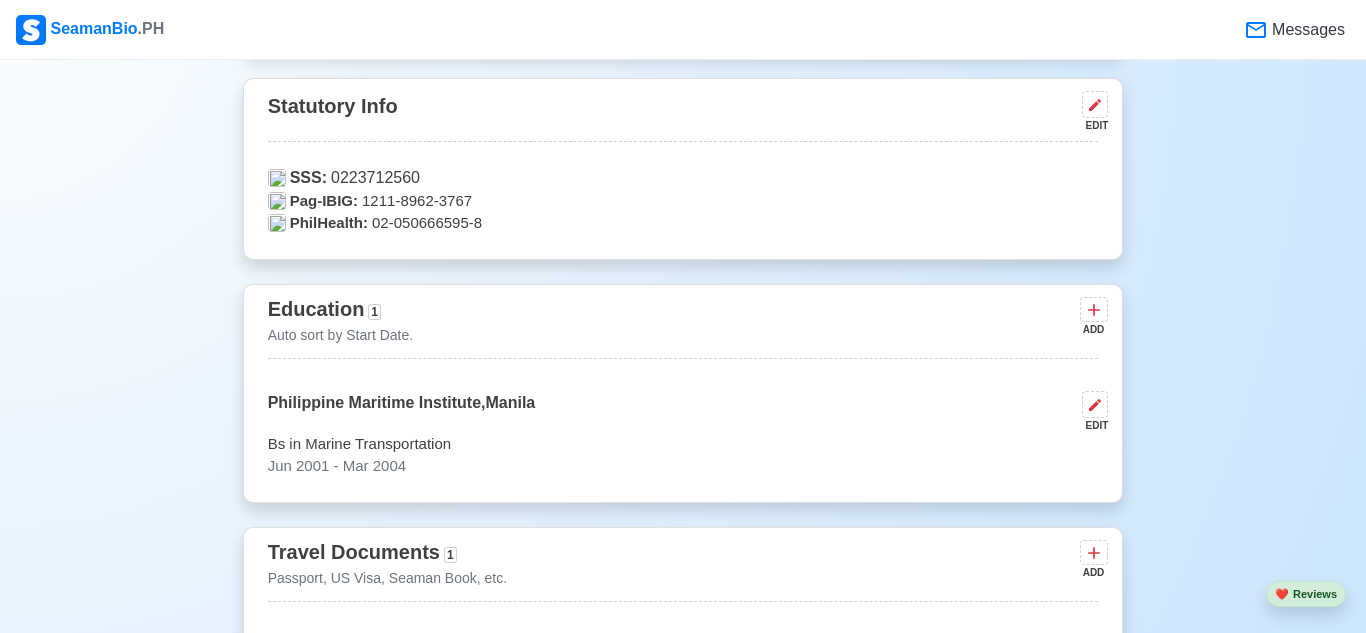 select on "June" 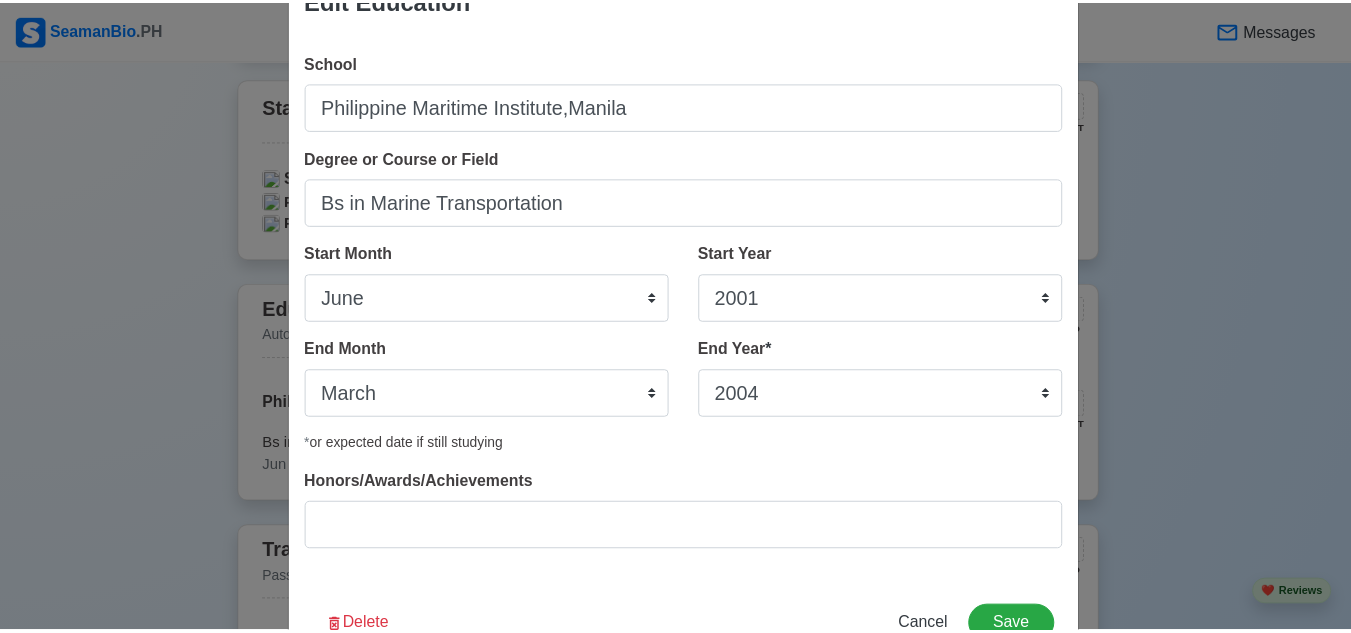 scroll, scrollTop: 128, scrollLeft: 0, axis: vertical 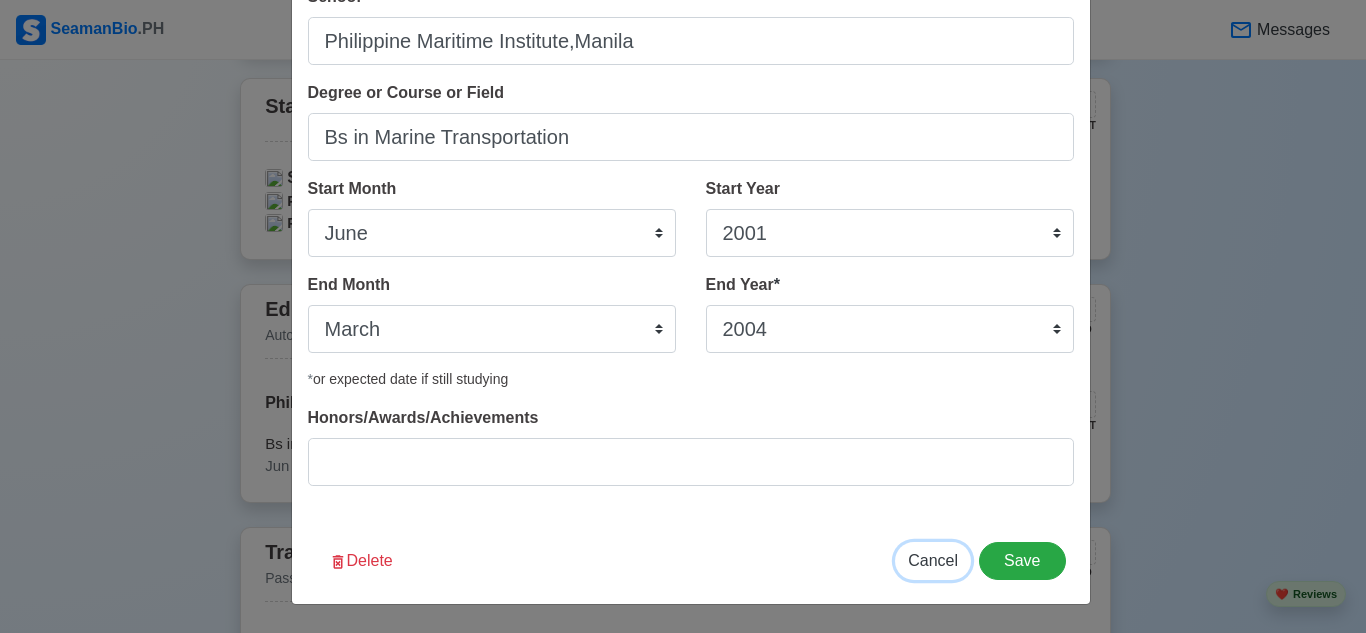 click on "Cancel" at bounding box center (933, 560) 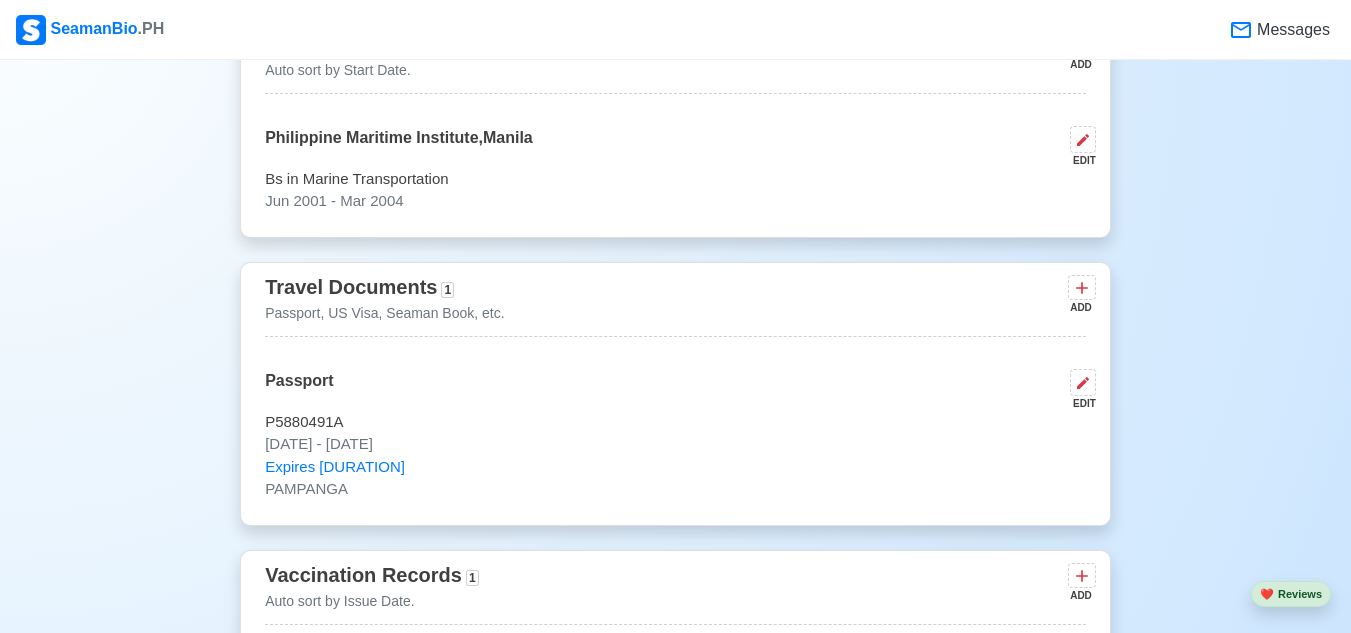 scroll, scrollTop: 1300, scrollLeft: 0, axis: vertical 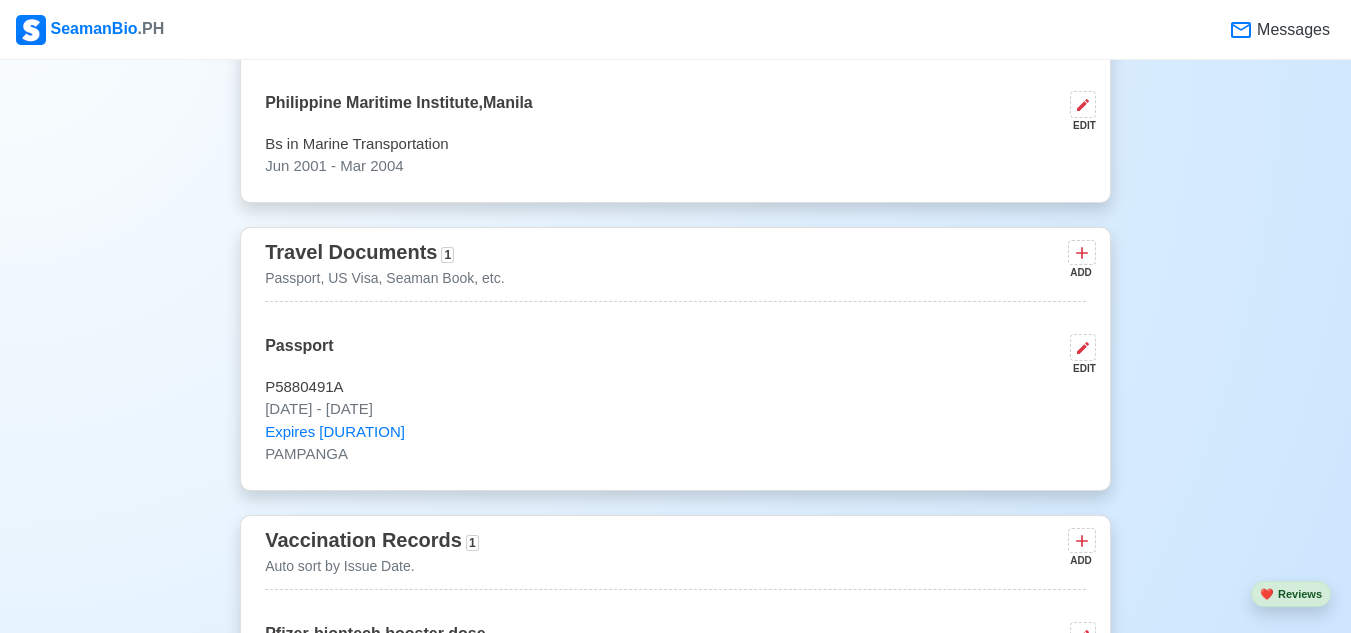 click on "EDIT" at bounding box center [1079, 368] 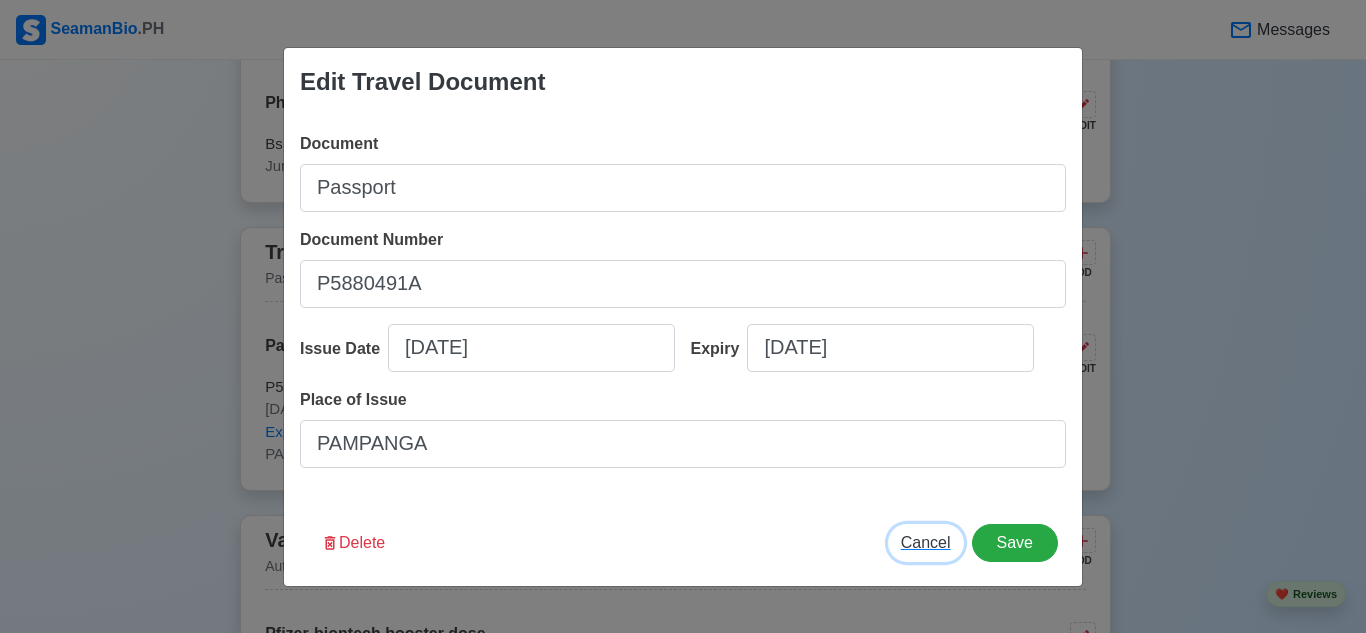 drag, startPoint x: 928, startPoint y: 542, endPoint x: 962, endPoint y: 487, distance: 64.66065 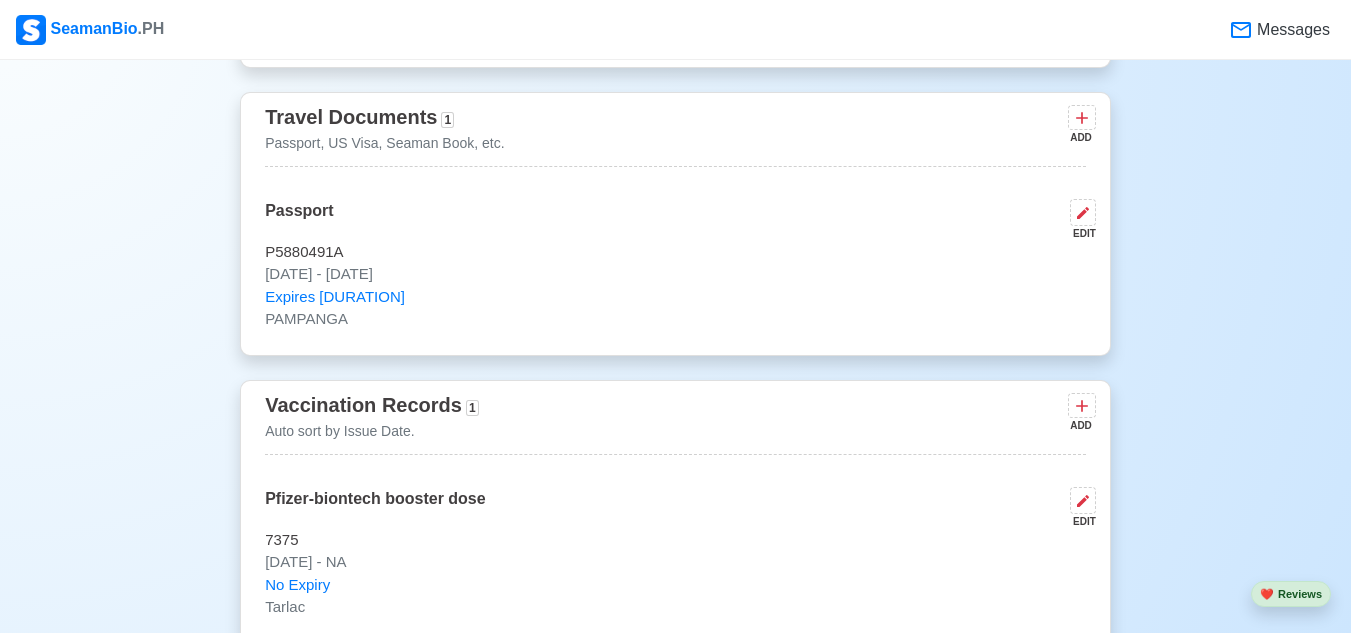scroll, scrollTop: 1133, scrollLeft: 0, axis: vertical 